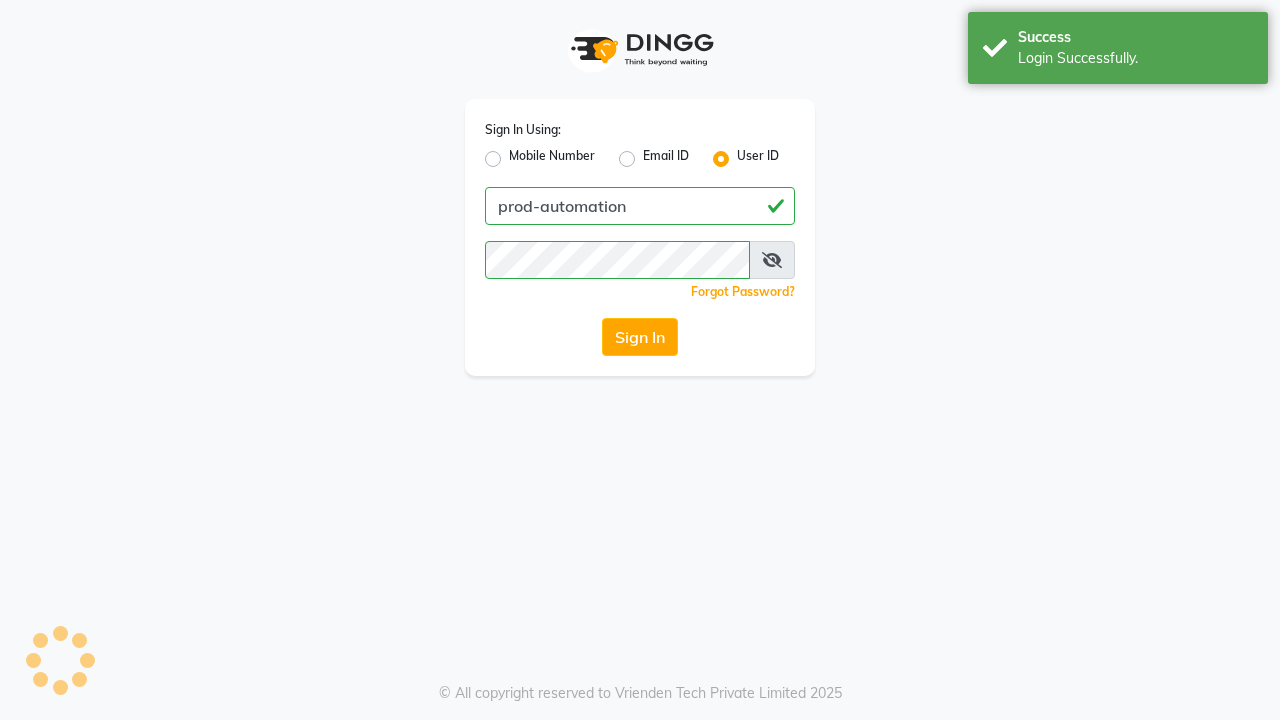 scroll, scrollTop: 0, scrollLeft: 0, axis: both 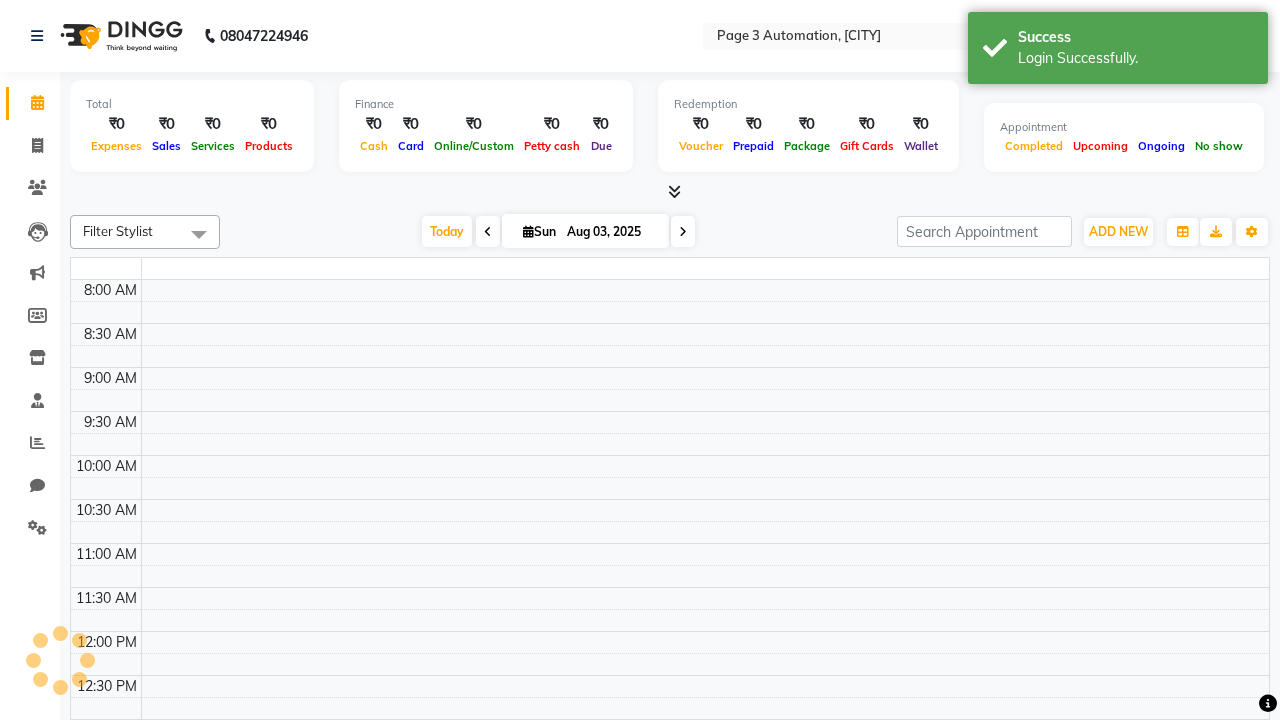 select on "en" 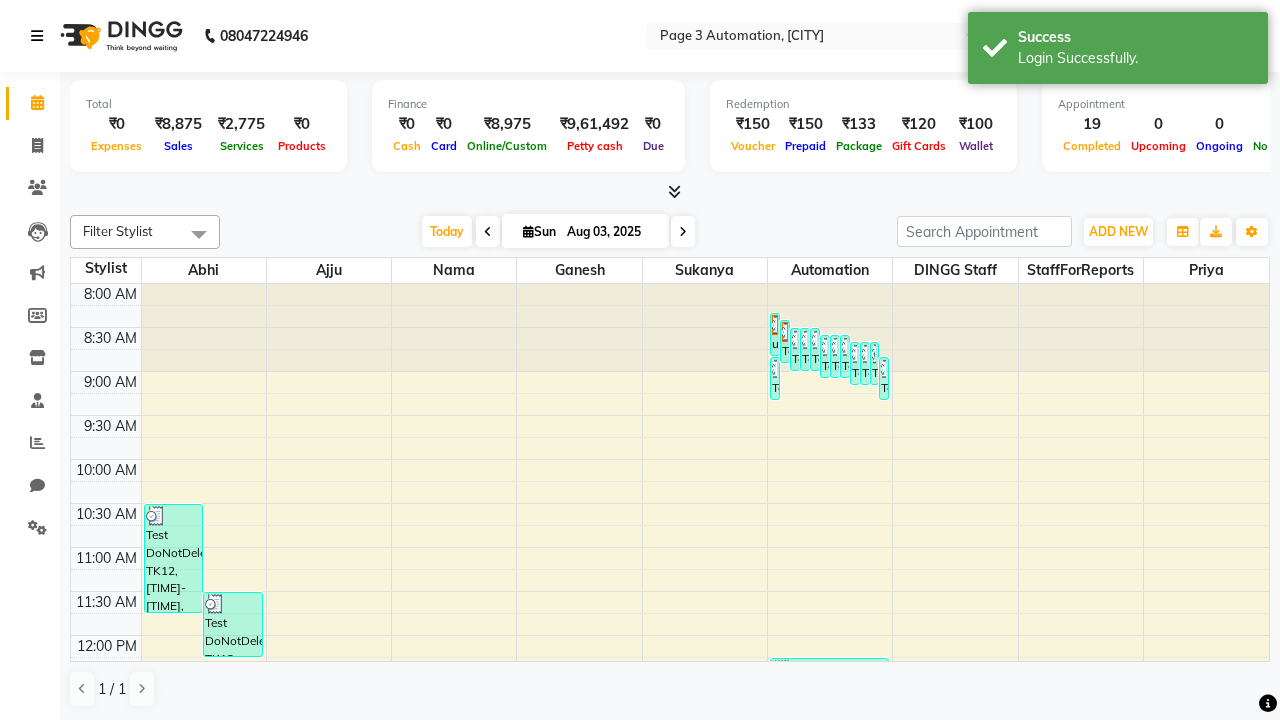 click at bounding box center (37, 36) 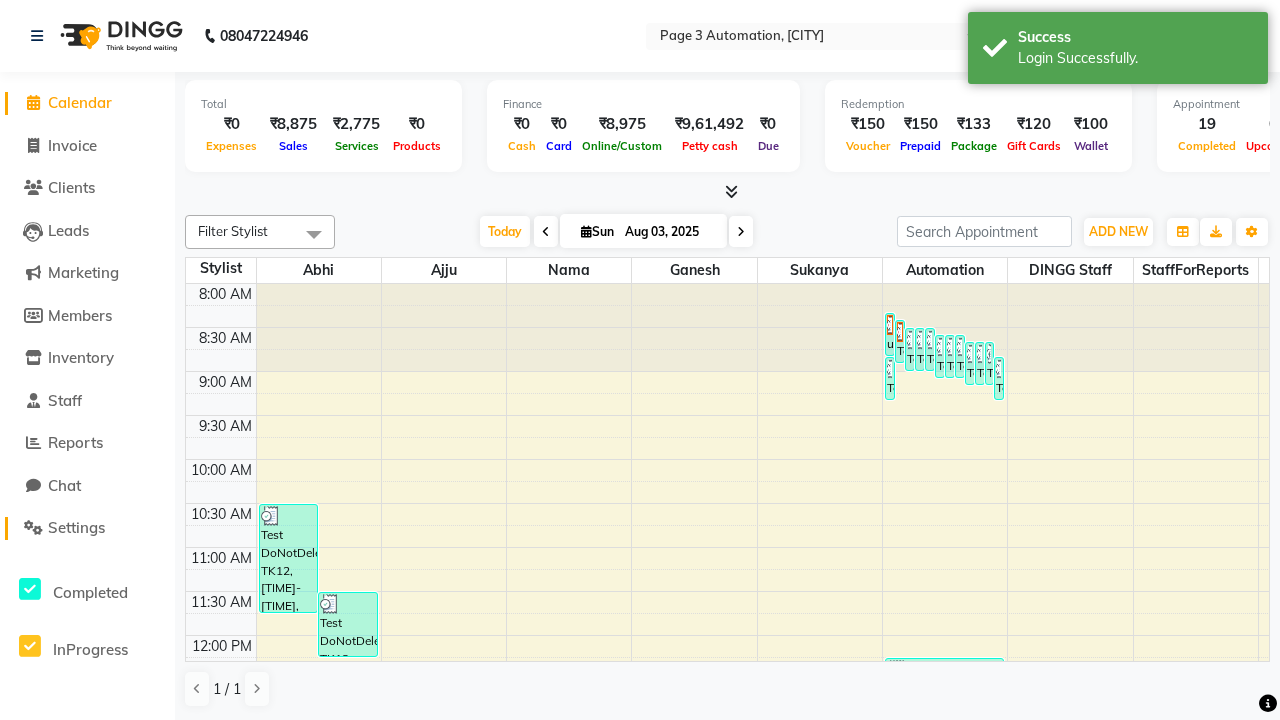 click on "Settings" 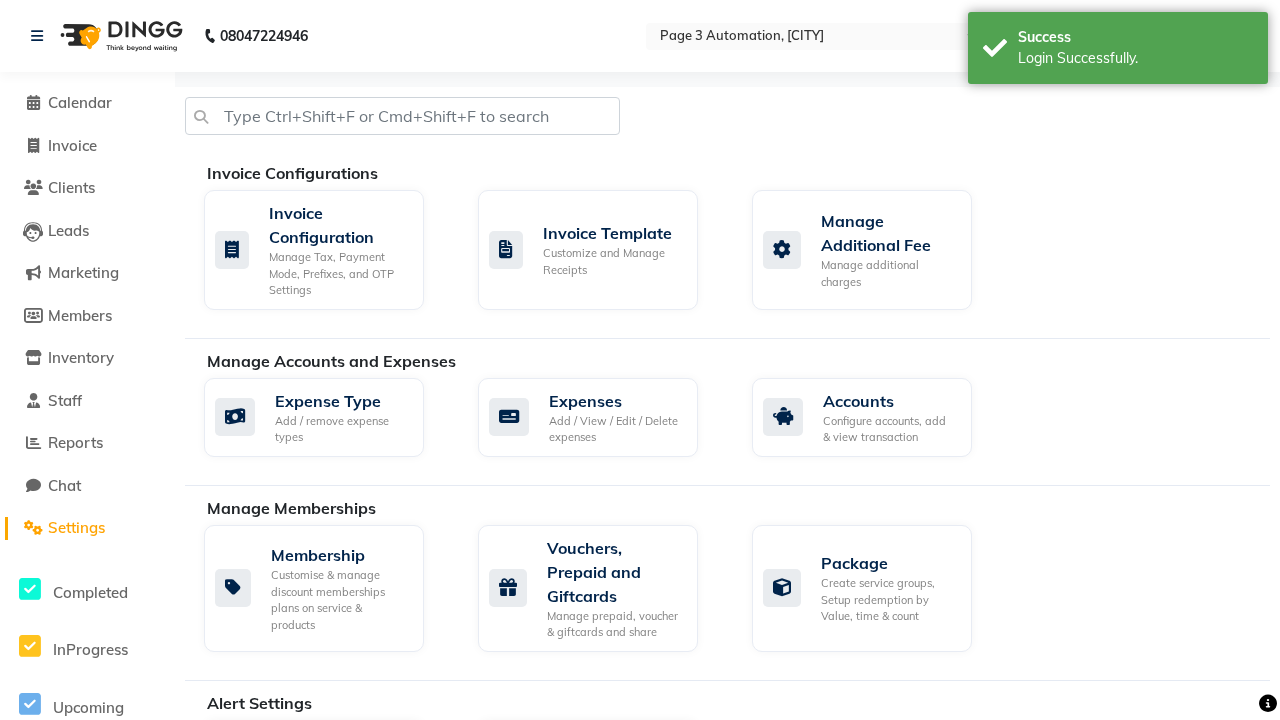 click on "Services" 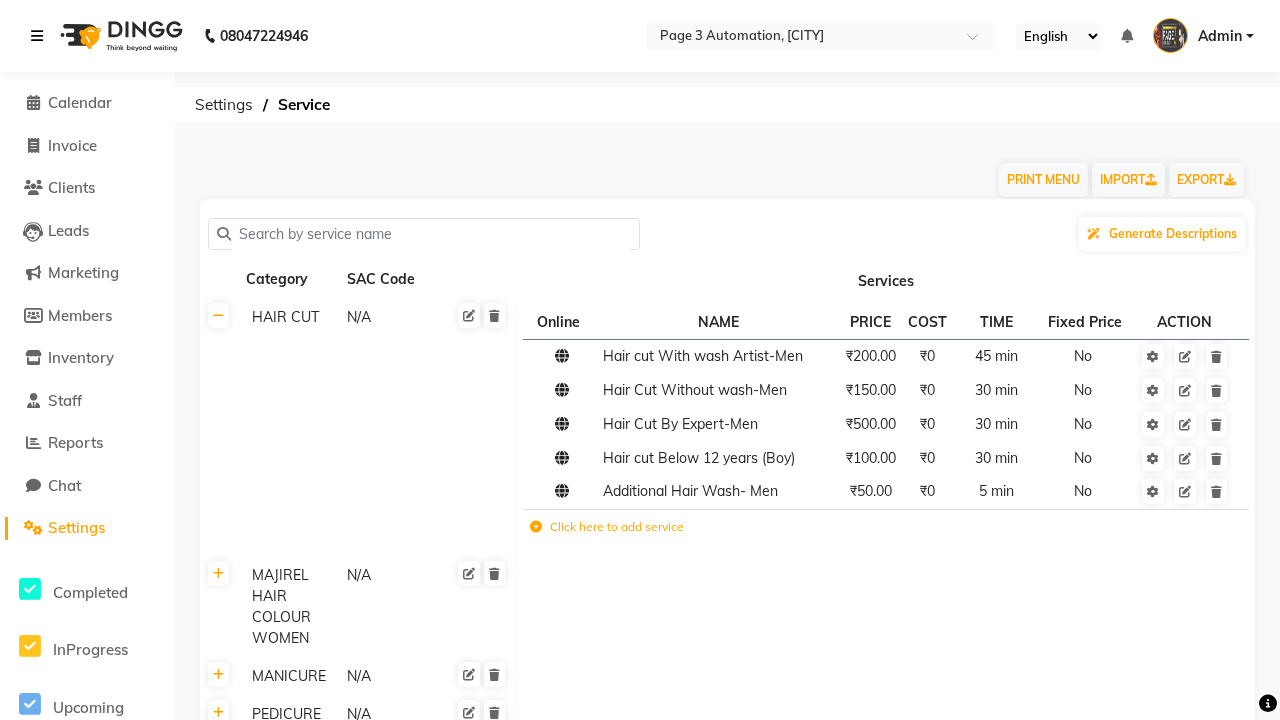 click at bounding box center (37, 36) 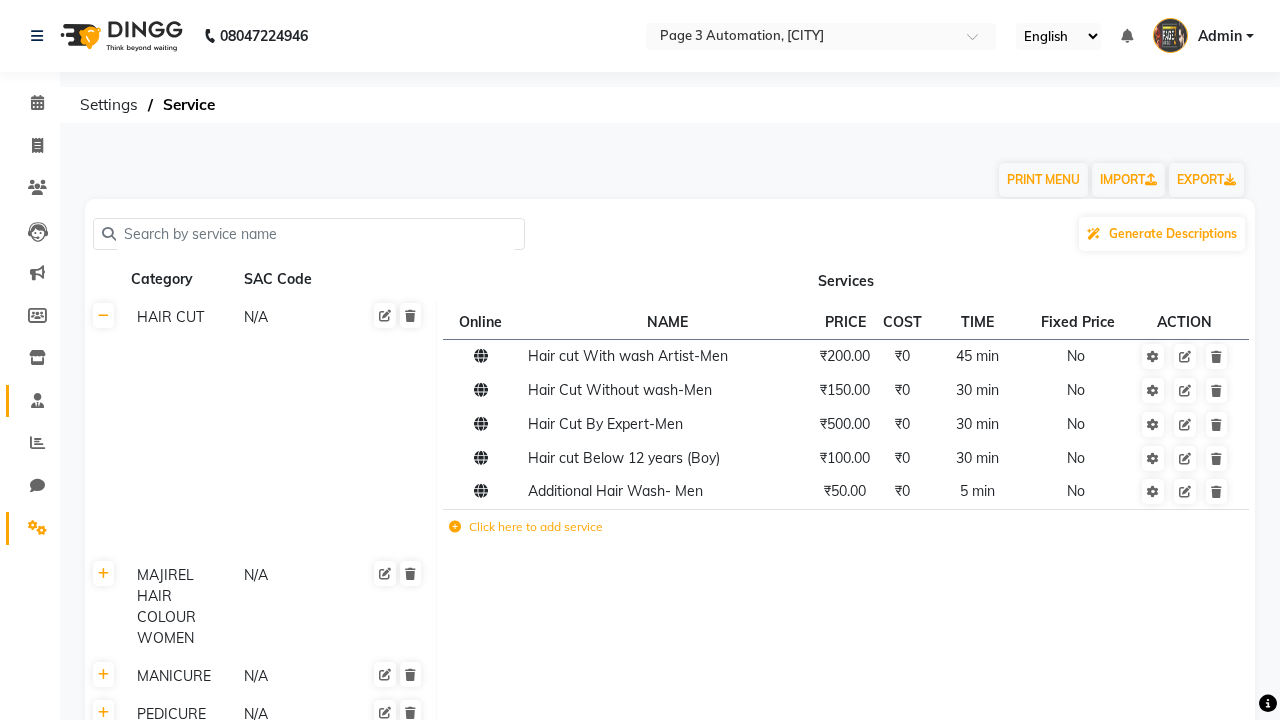 click 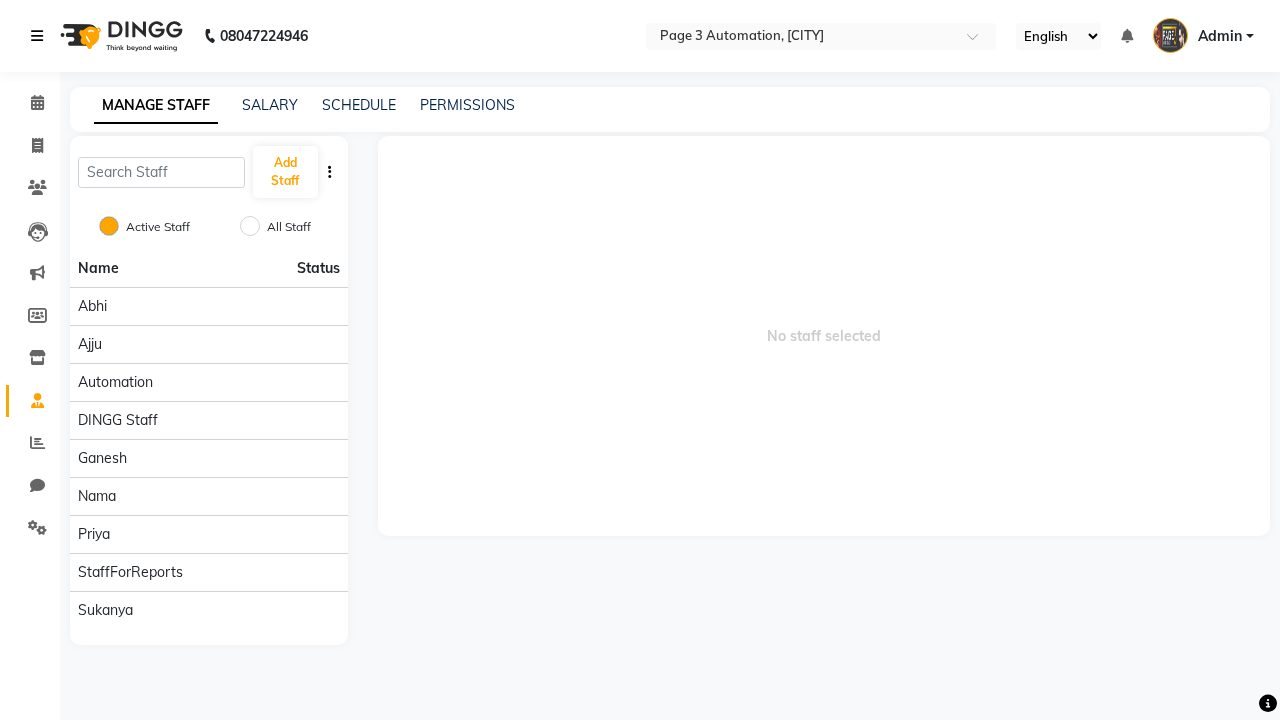 click at bounding box center [37, 36] 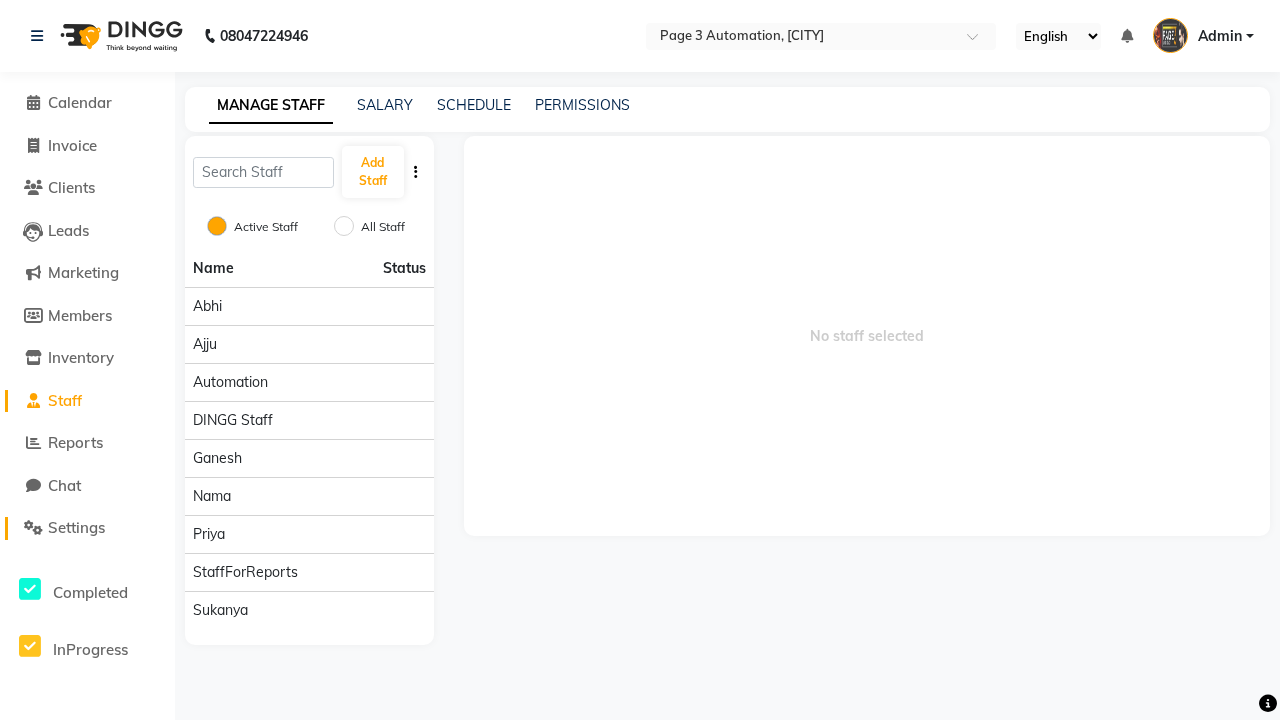click on "Settings" 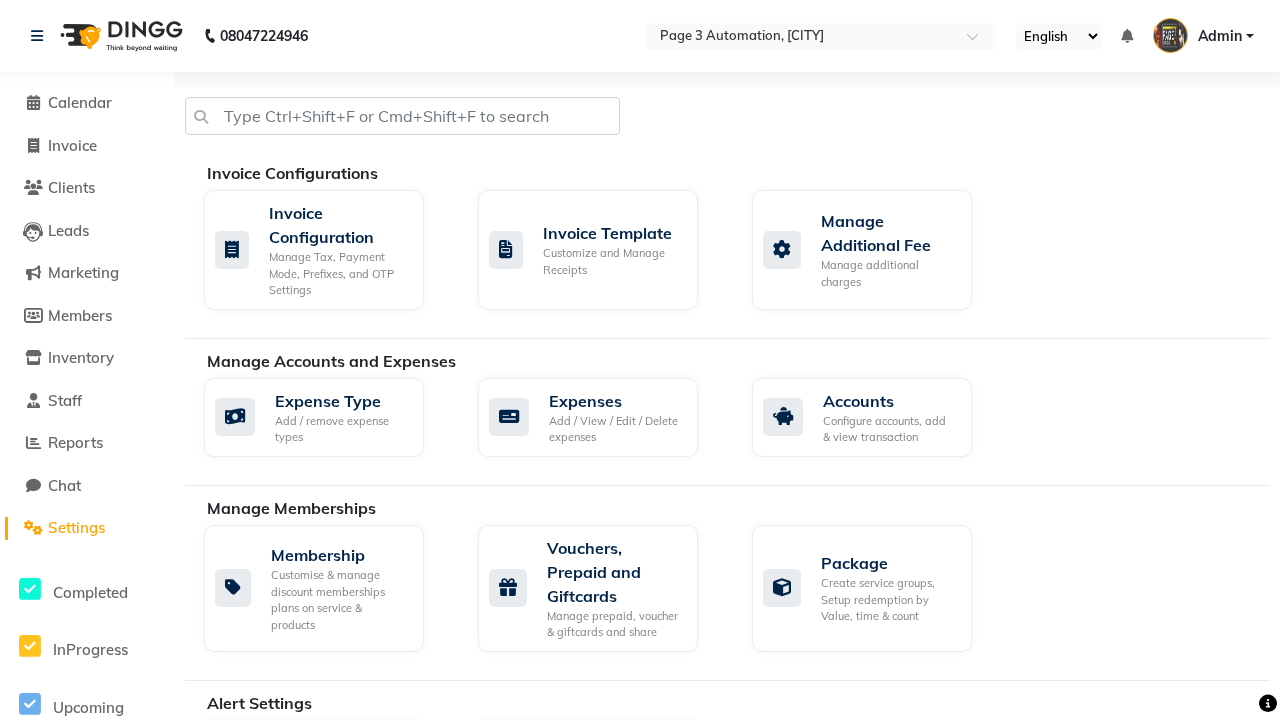 scroll, scrollTop: 1184, scrollLeft: 0, axis: vertical 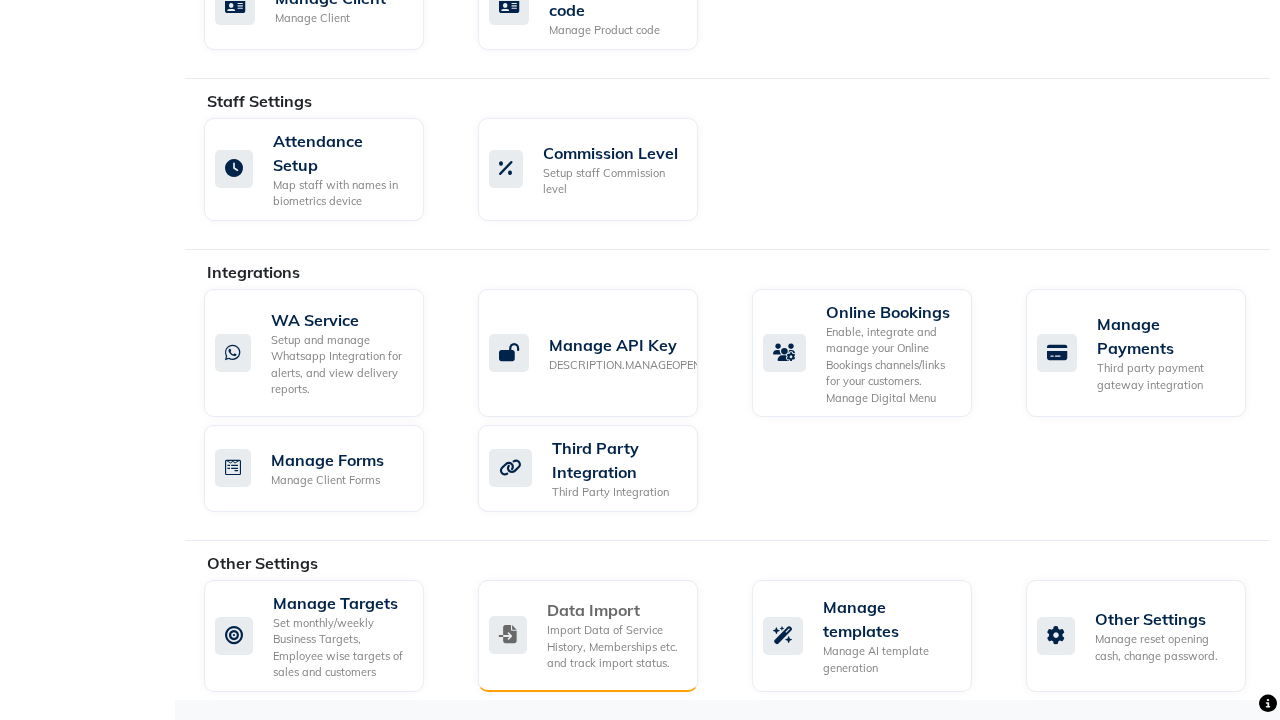click on "Data Import" 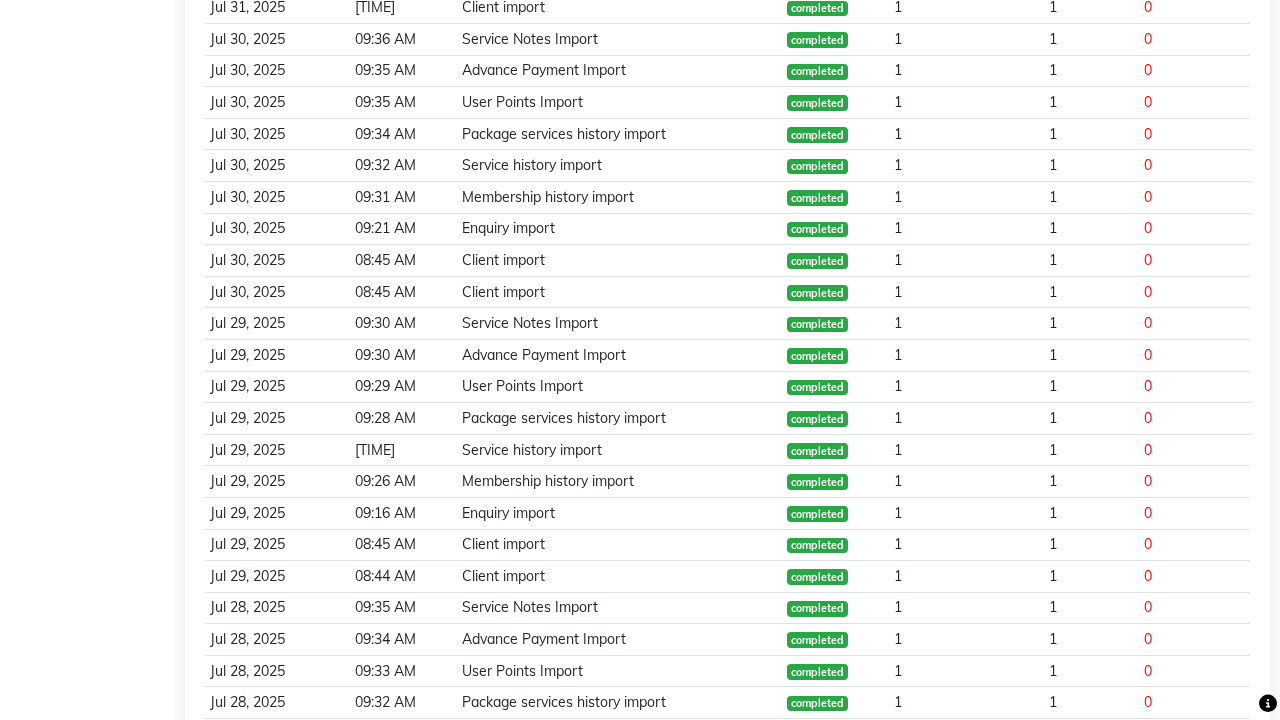 scroll, scrollTop: 0, scrollLeft: 0, axis: both 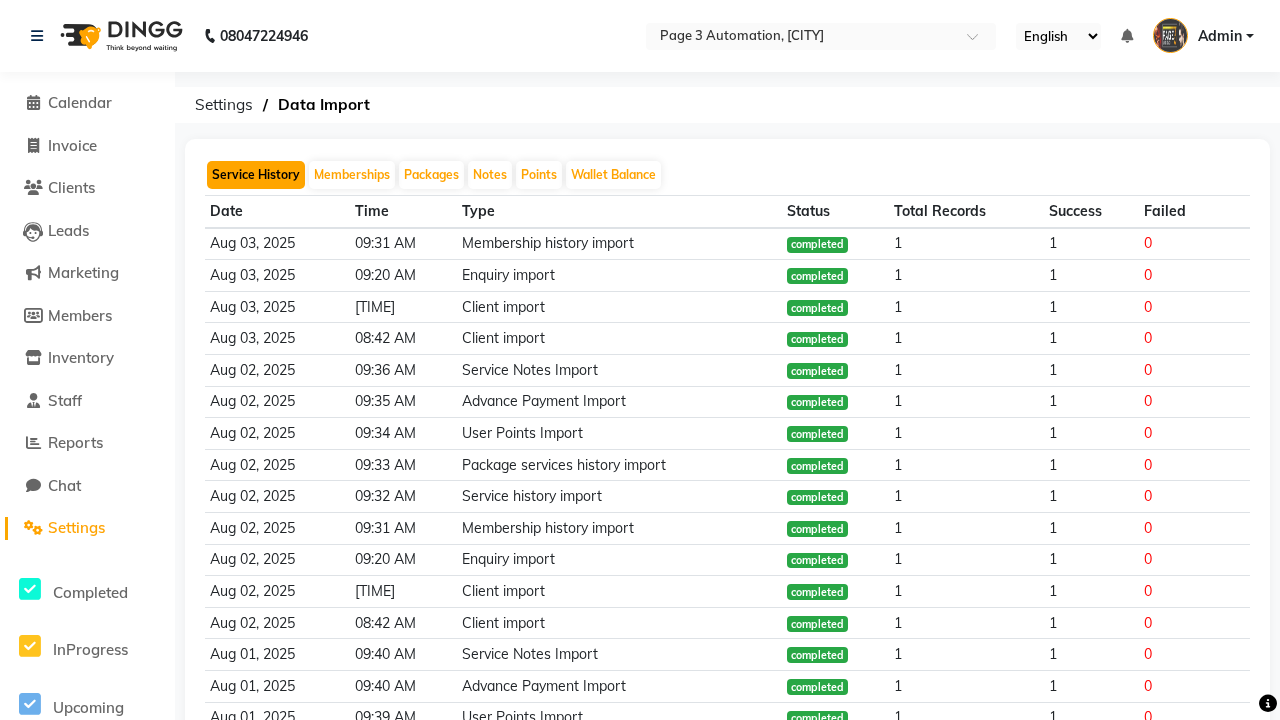 click on "Service History" 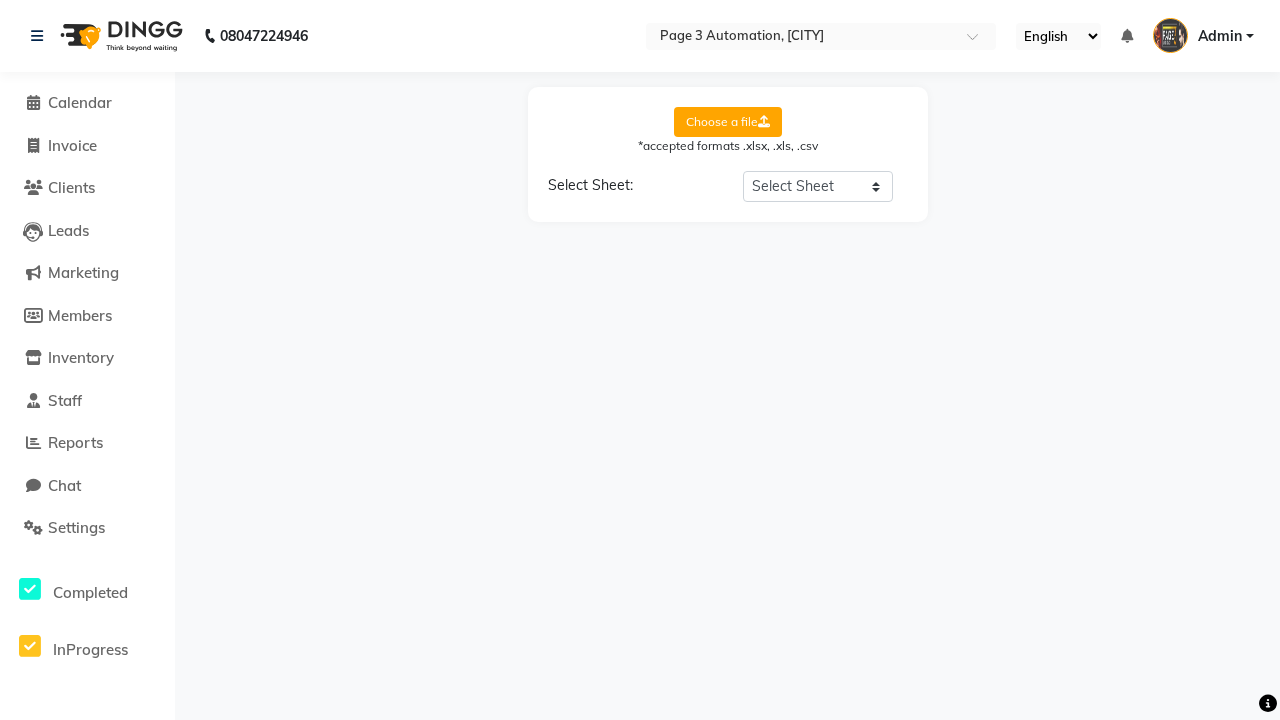 select on "Sheet1" 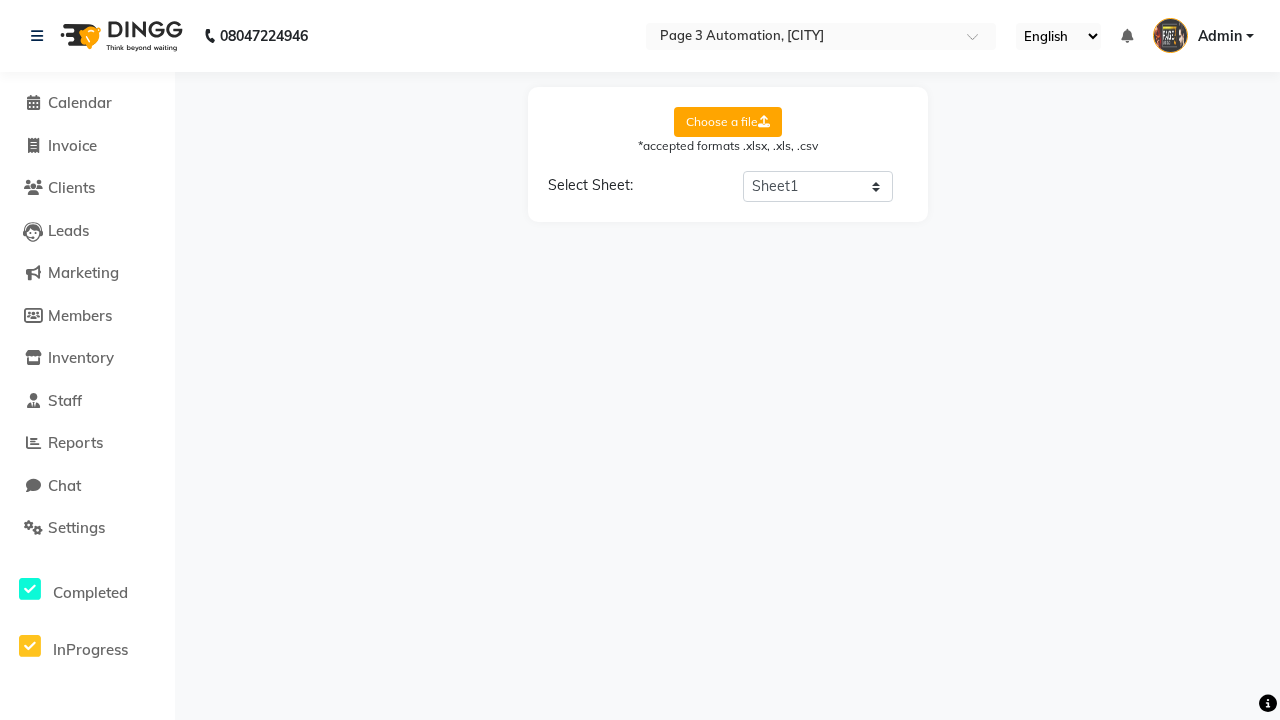 select on "Client Name" 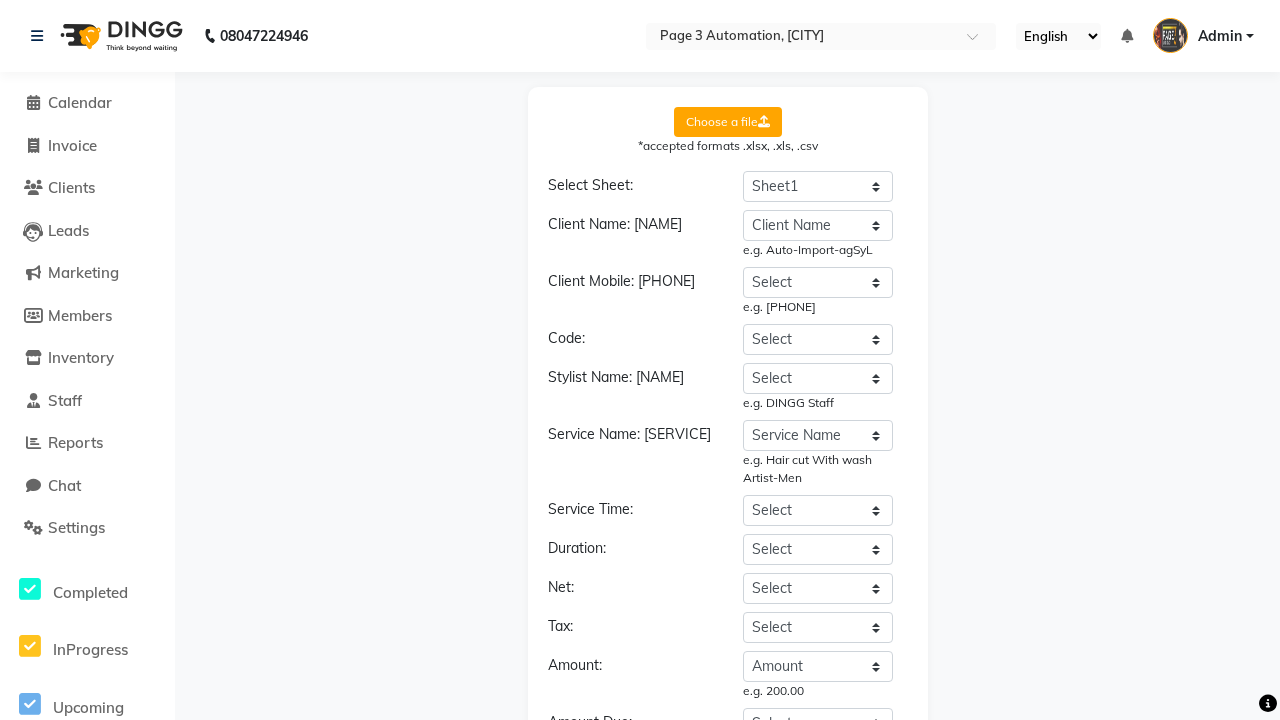 select on "DD/MM/YYYY" 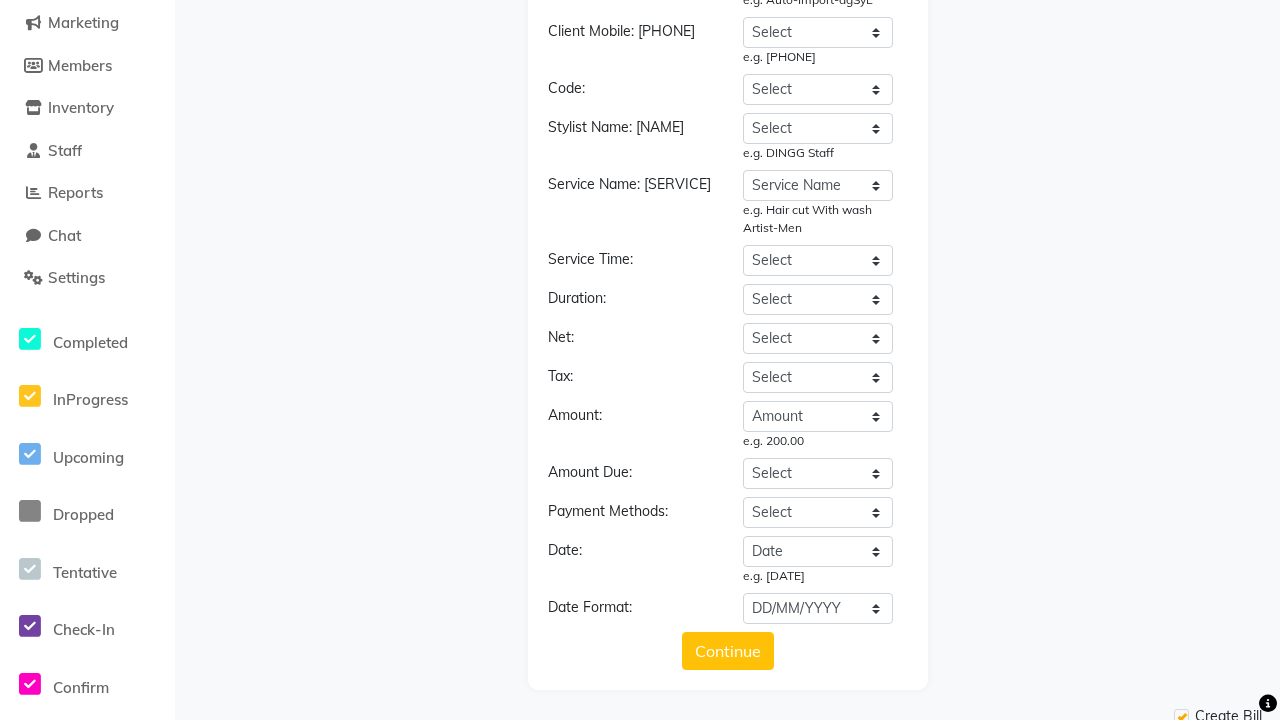 click on "Upload" 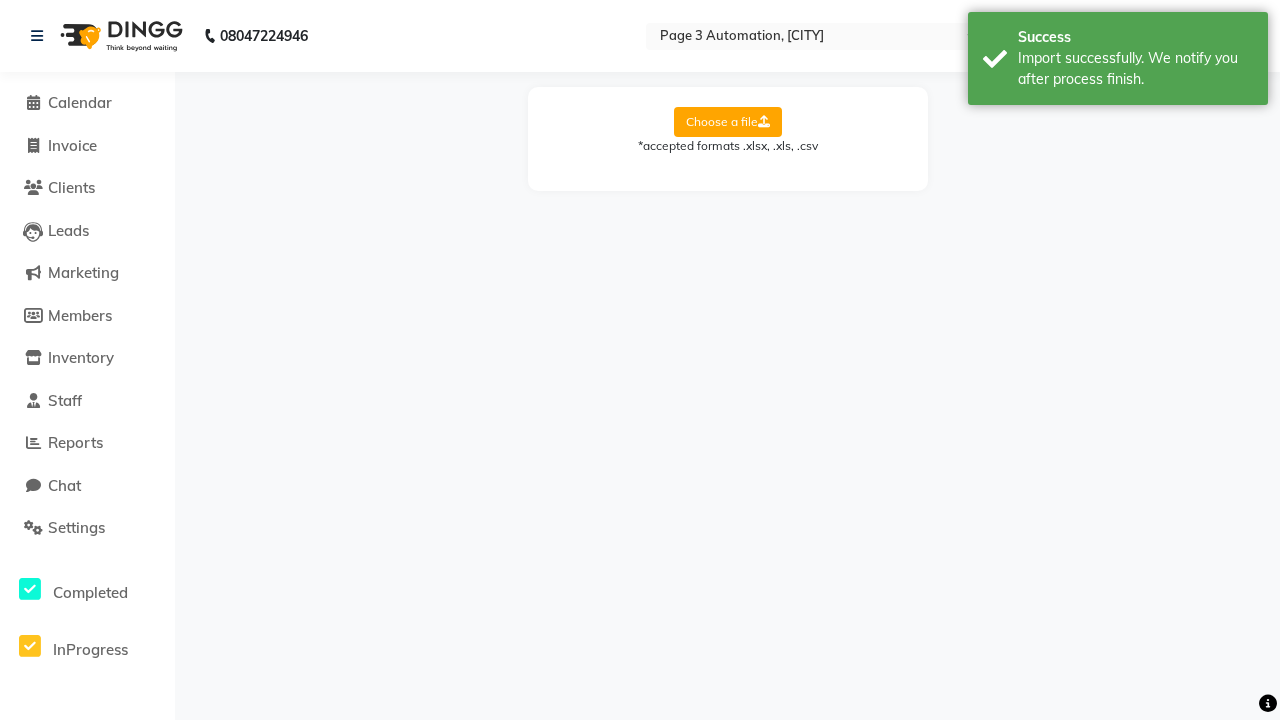 scroll, scrollTop: 0, scrollLeft: 0, axis: both 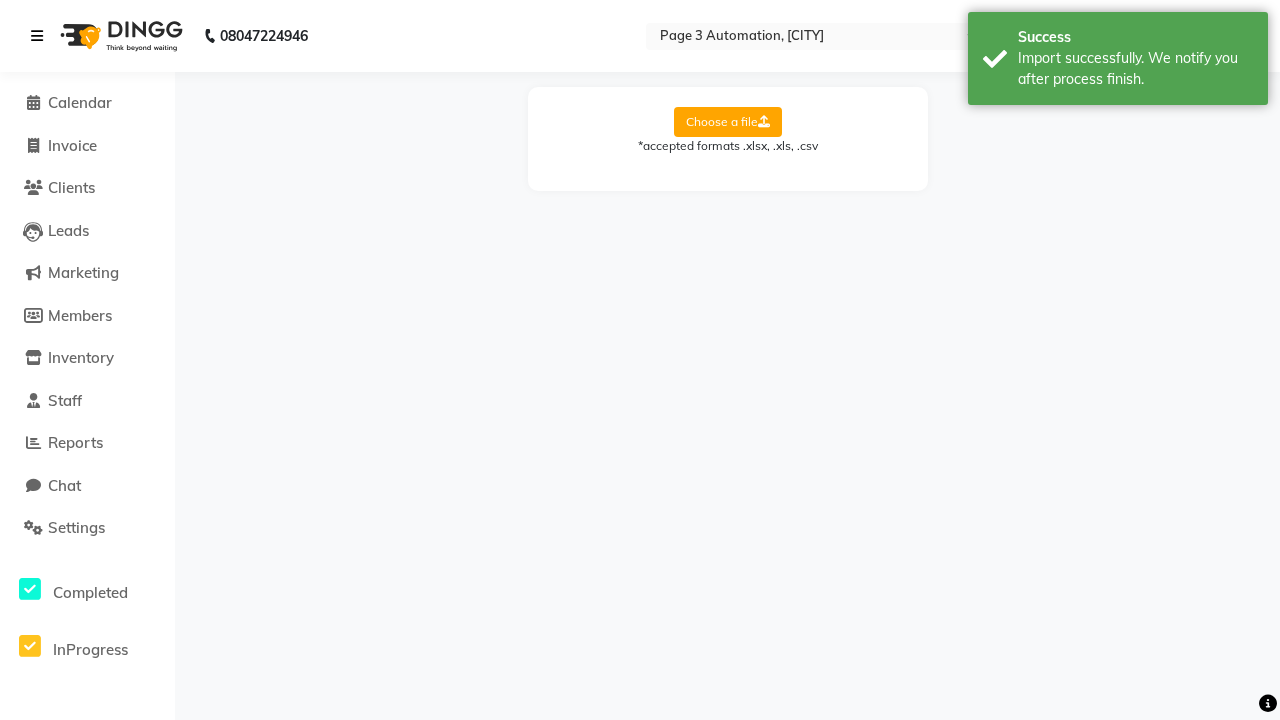 click on "Import successfully. We notify you after process finish." at bounding box center (1135, 69) 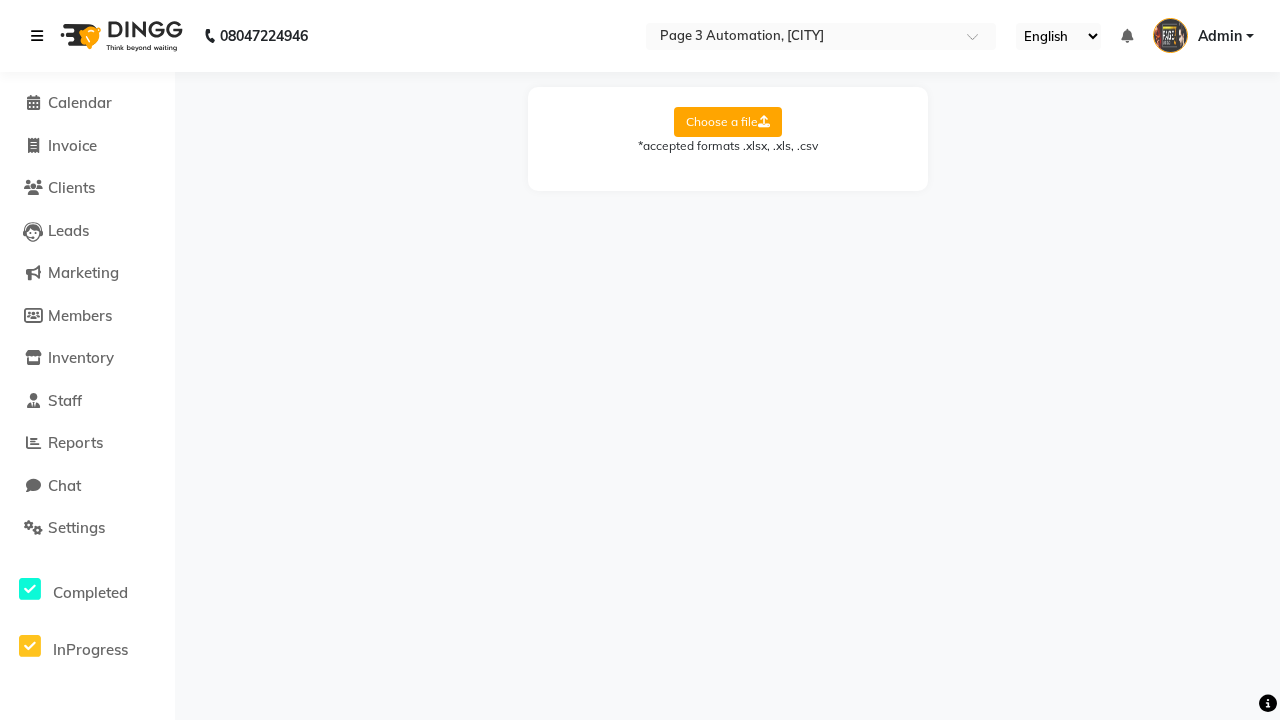 click at bounding box center (37, 36) 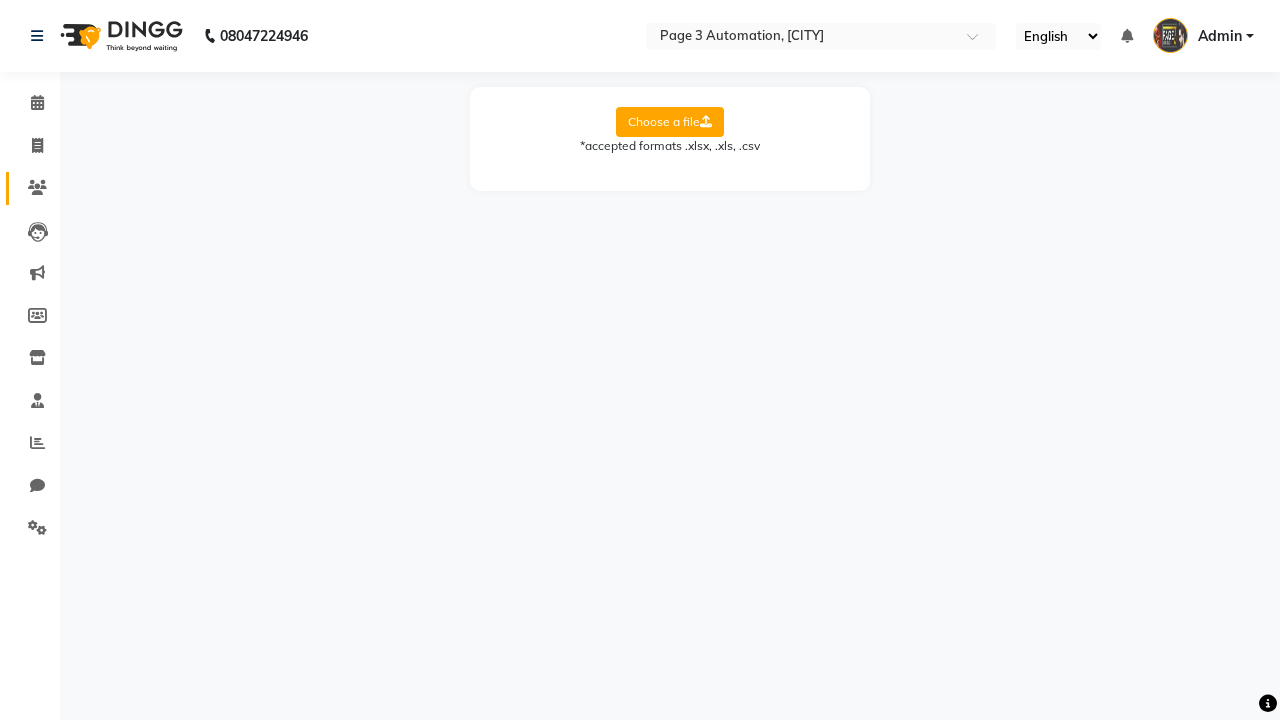 click 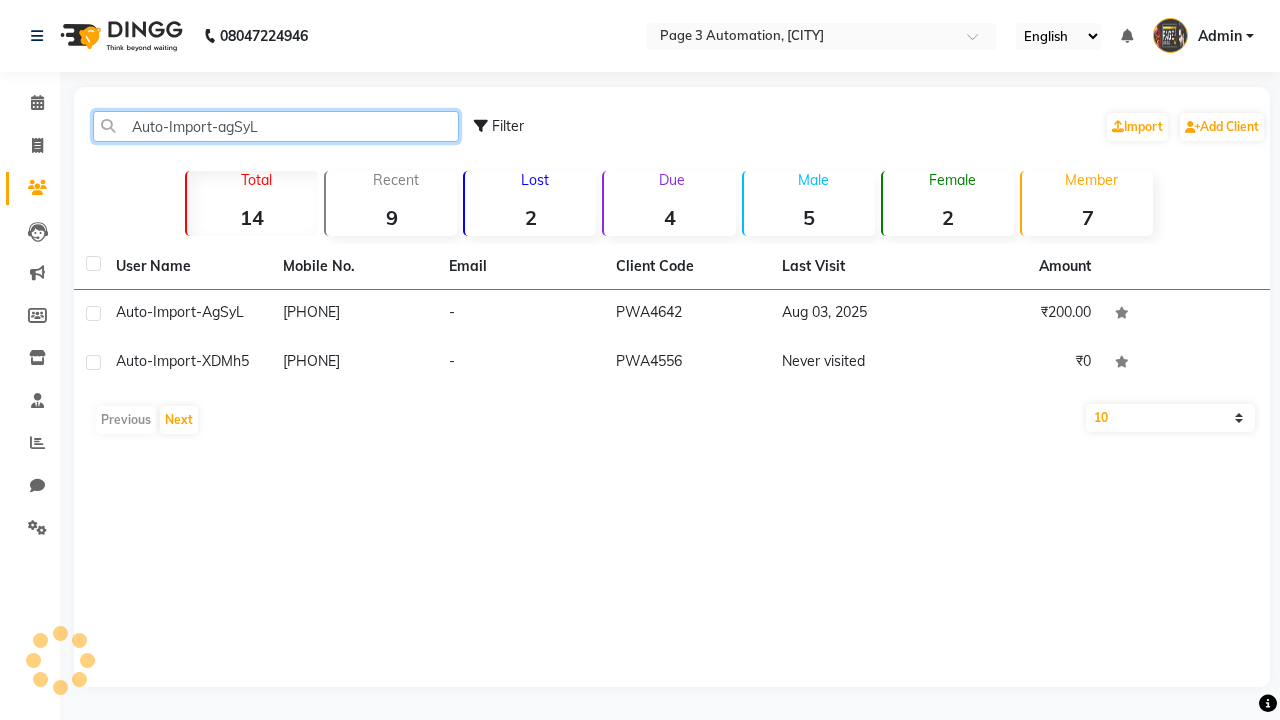 type on "Auto-Import-agSyL" 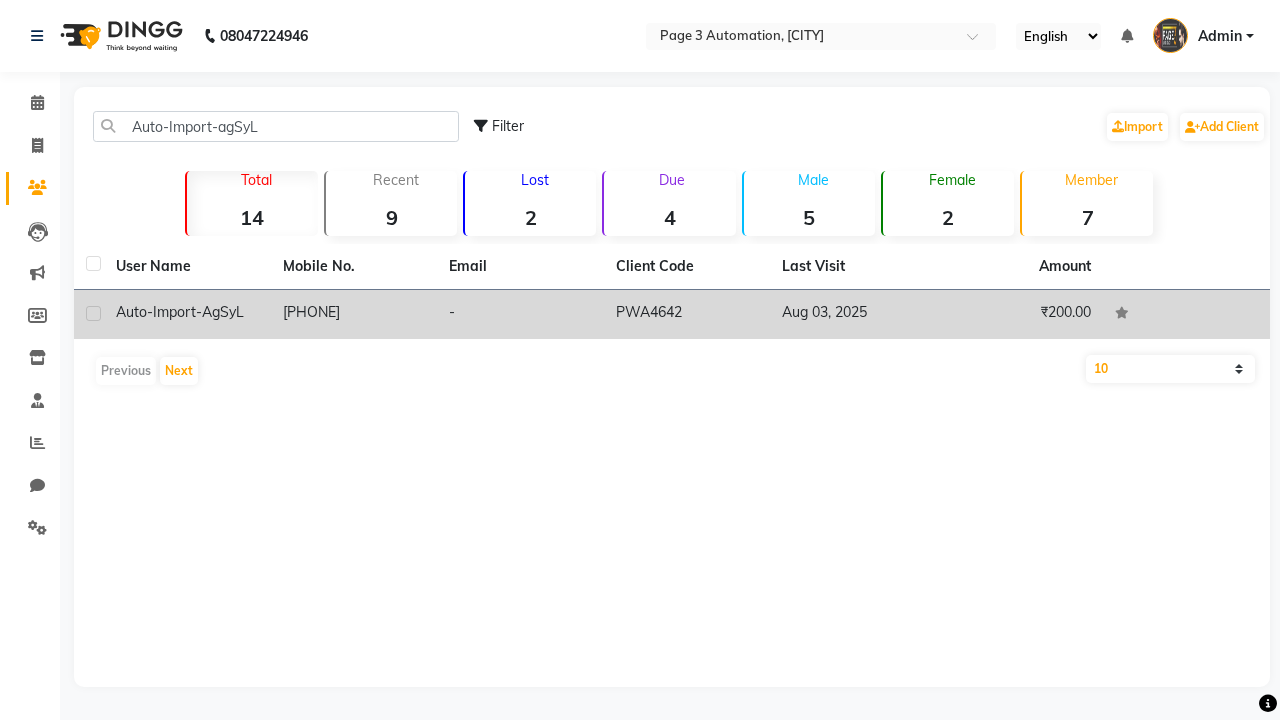 click on "PWA4642" 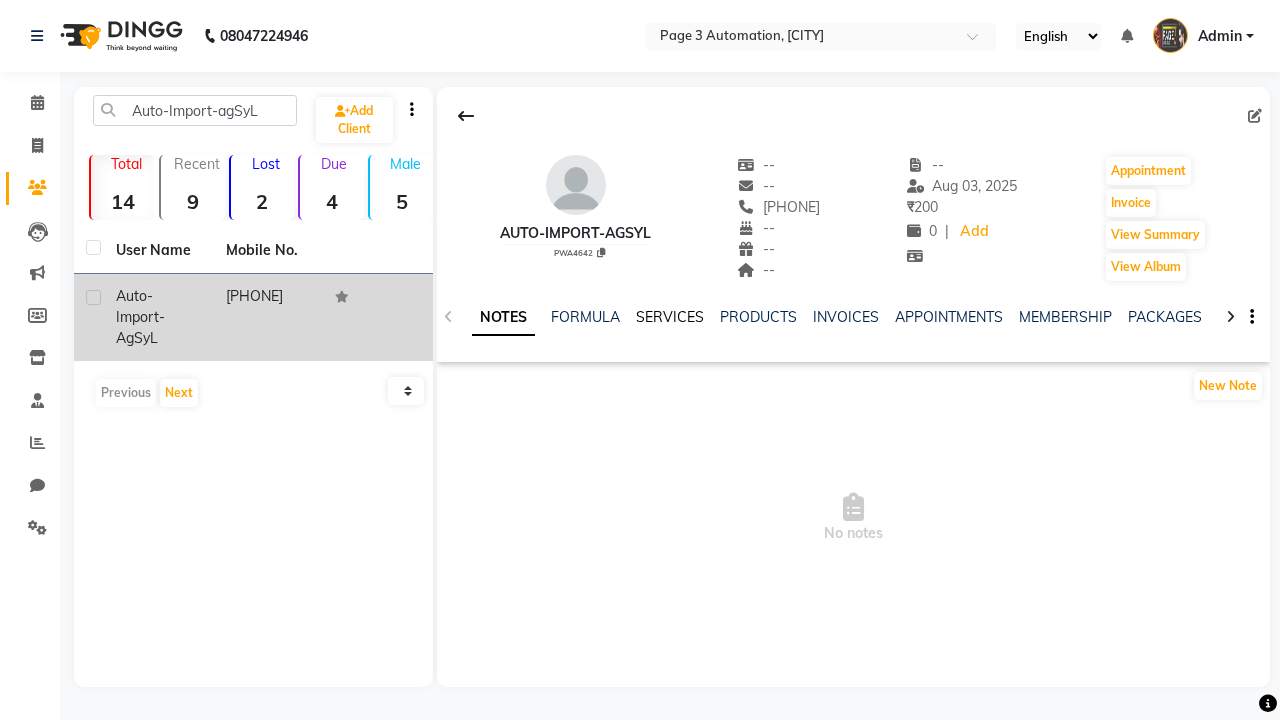 click on "SERVICES" 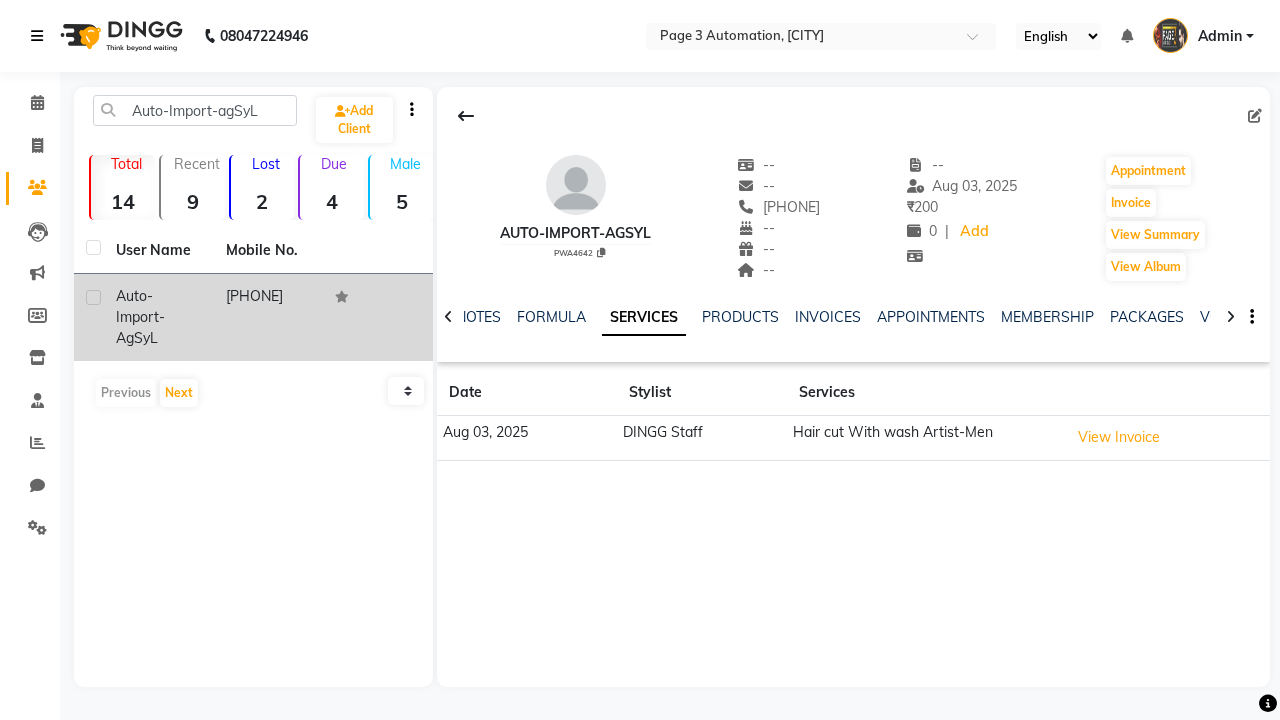 click at bounding box center (37, 36) 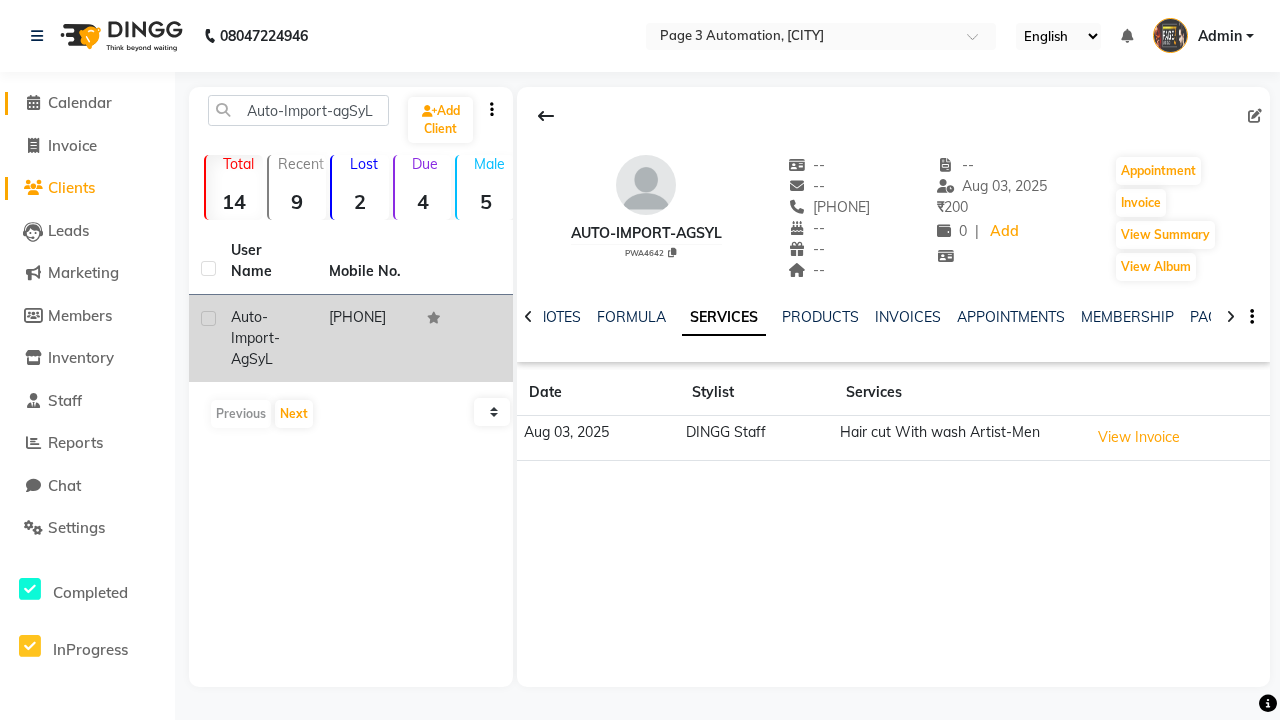 click on "Calendar" 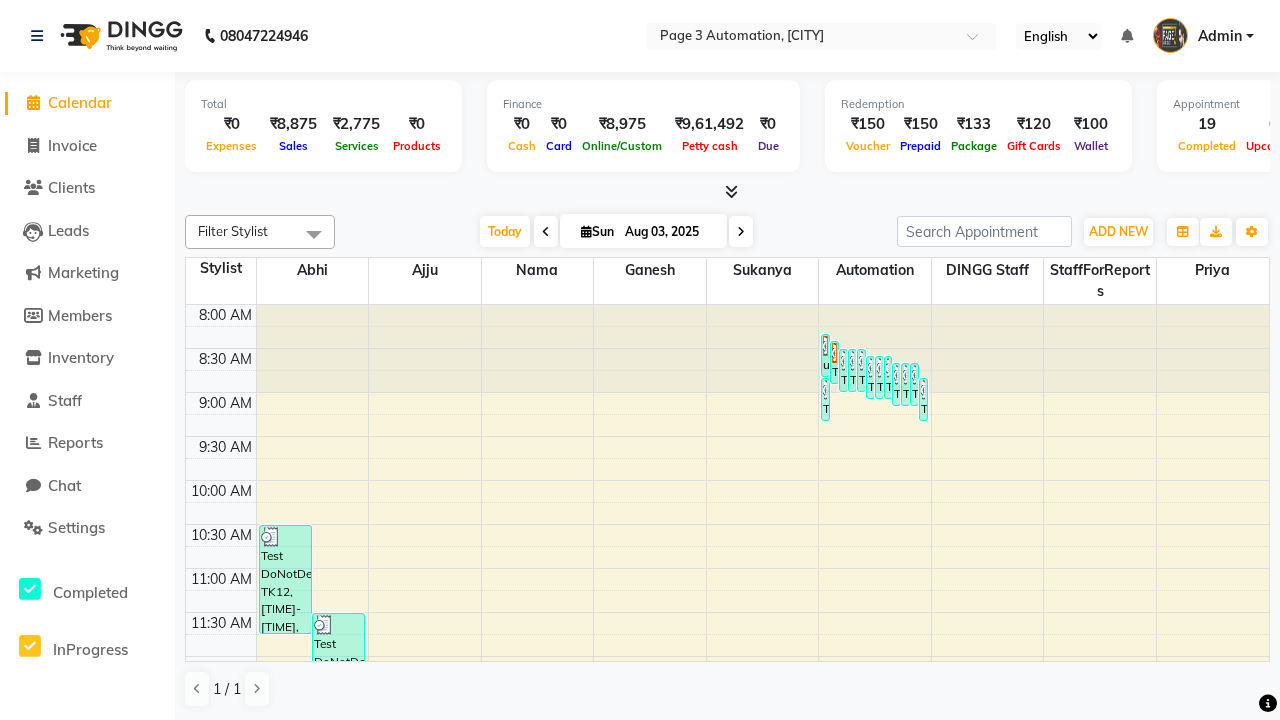 click at bounding box center [314, 234] 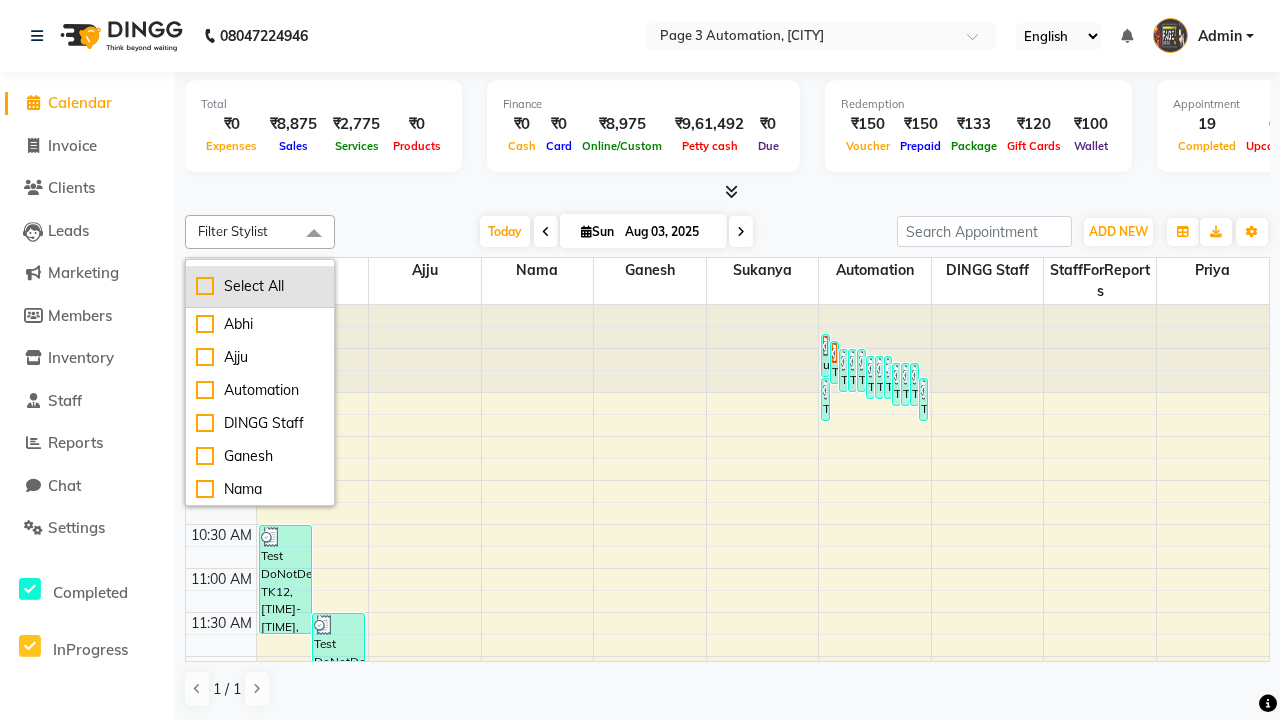 click on "Select All" at bounding box center [260, 286] 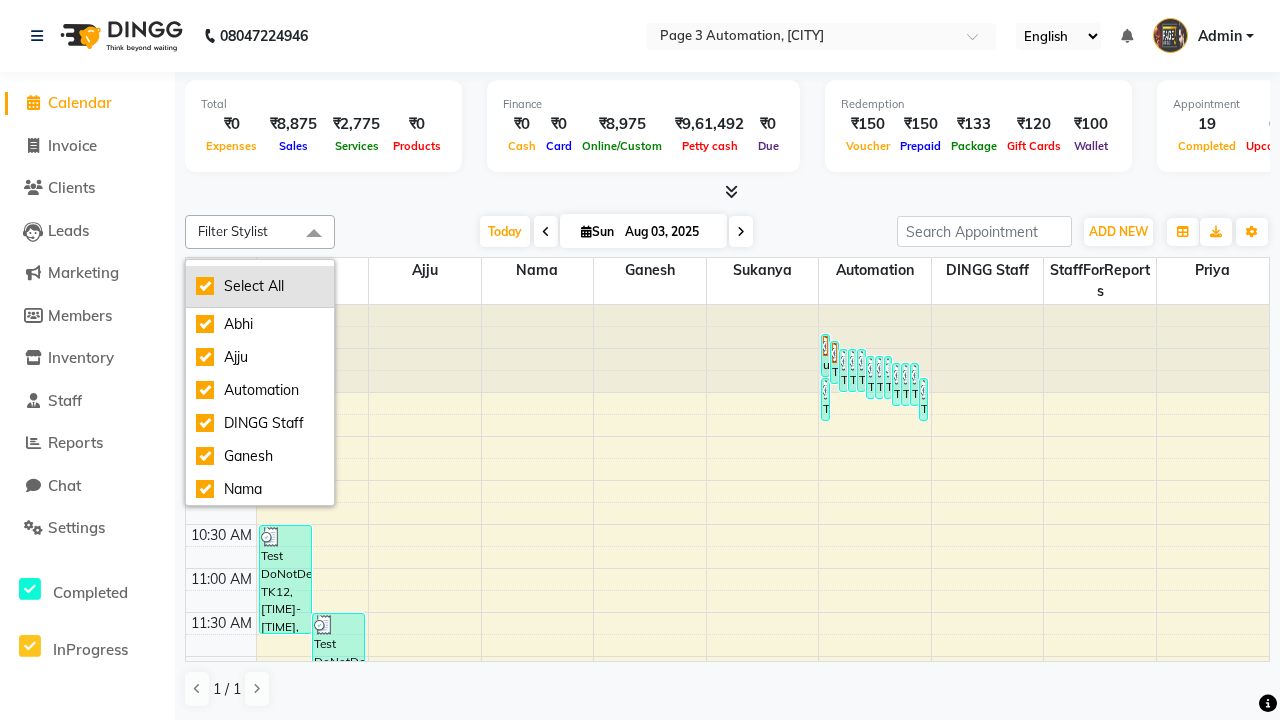 checkbox on "true" 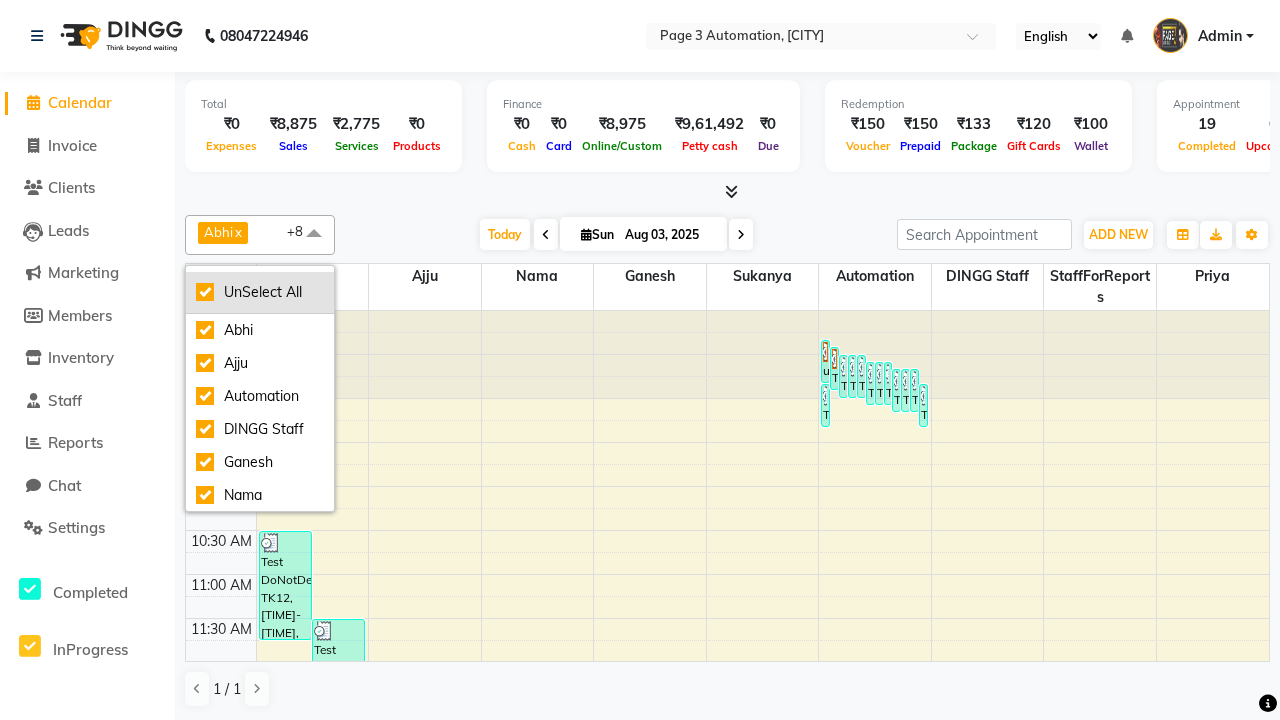 click on "UnSelect All" at bounding box center (260, 292) 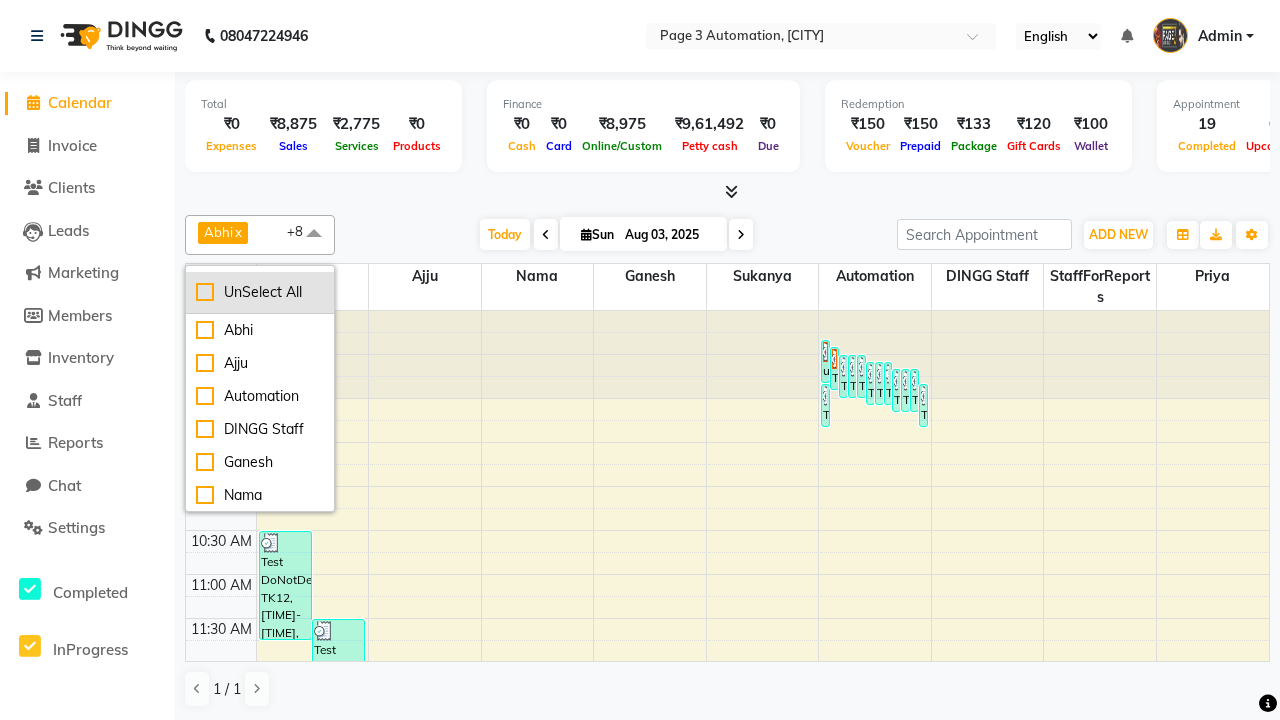 checkbox on "false" 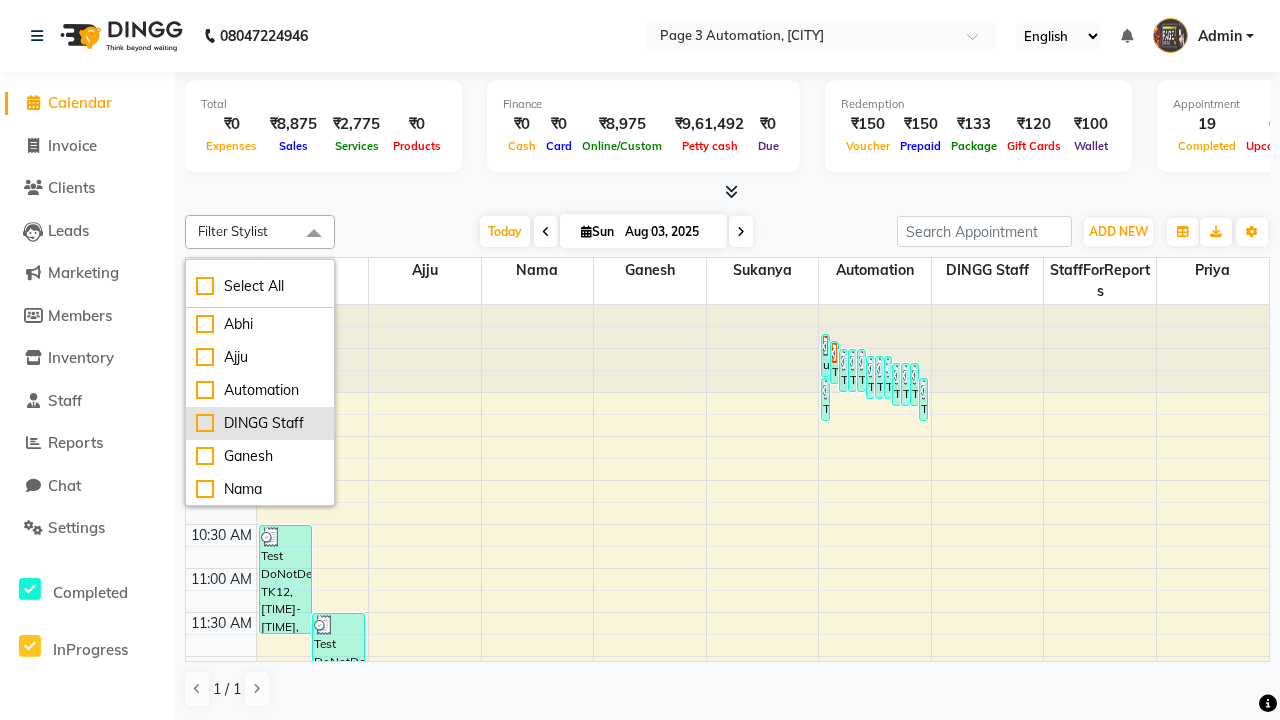 click on "DINGG Staff" at bounding box center (260, 423) 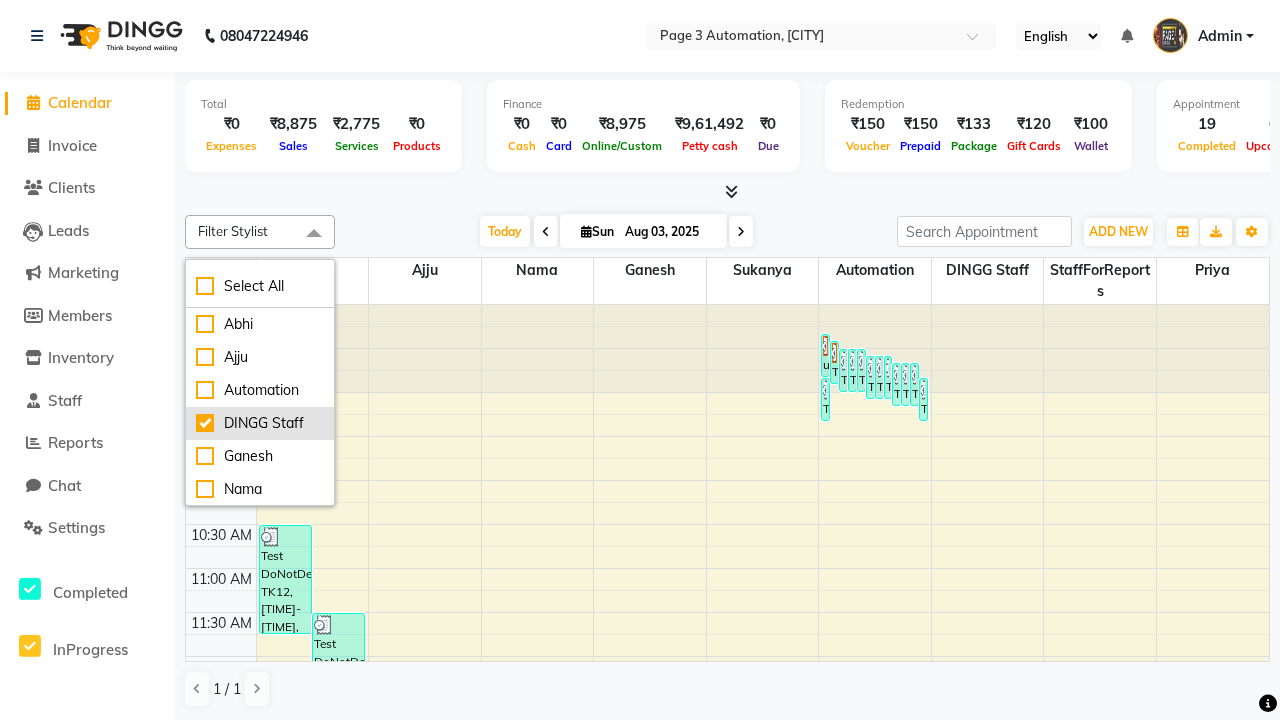 checkbox on "true" 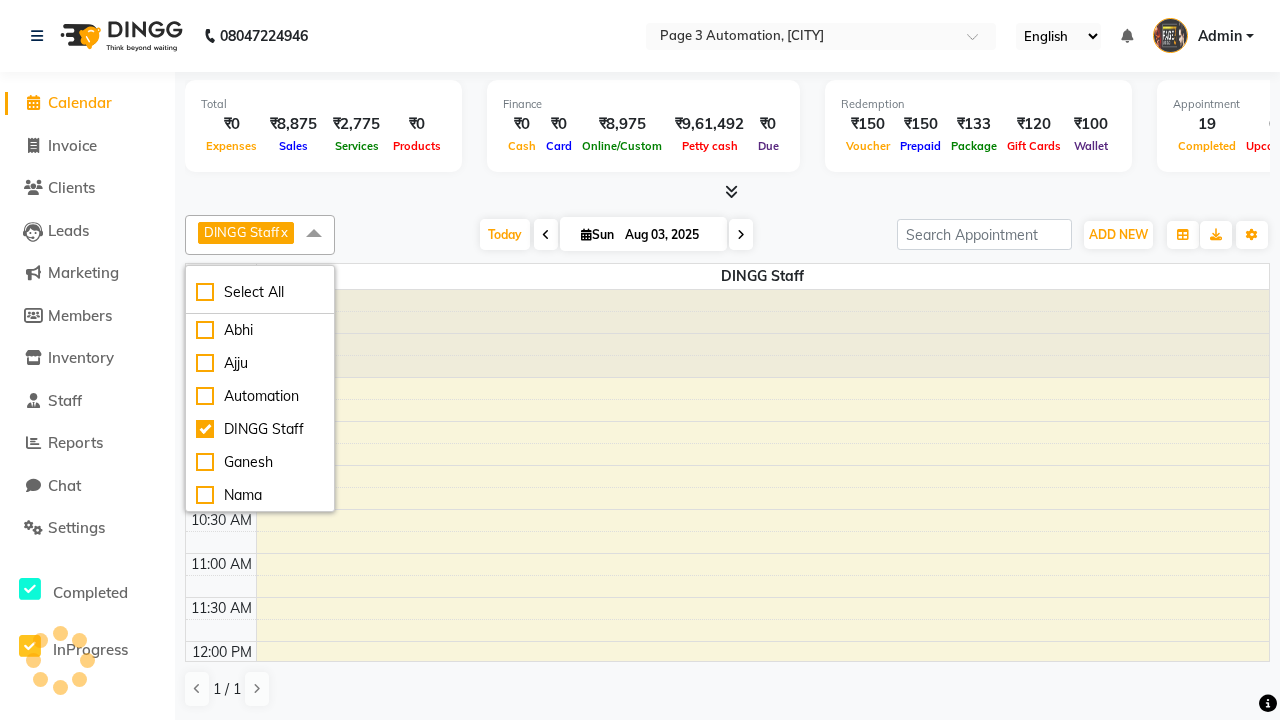 click at bounding box center (314, 234) 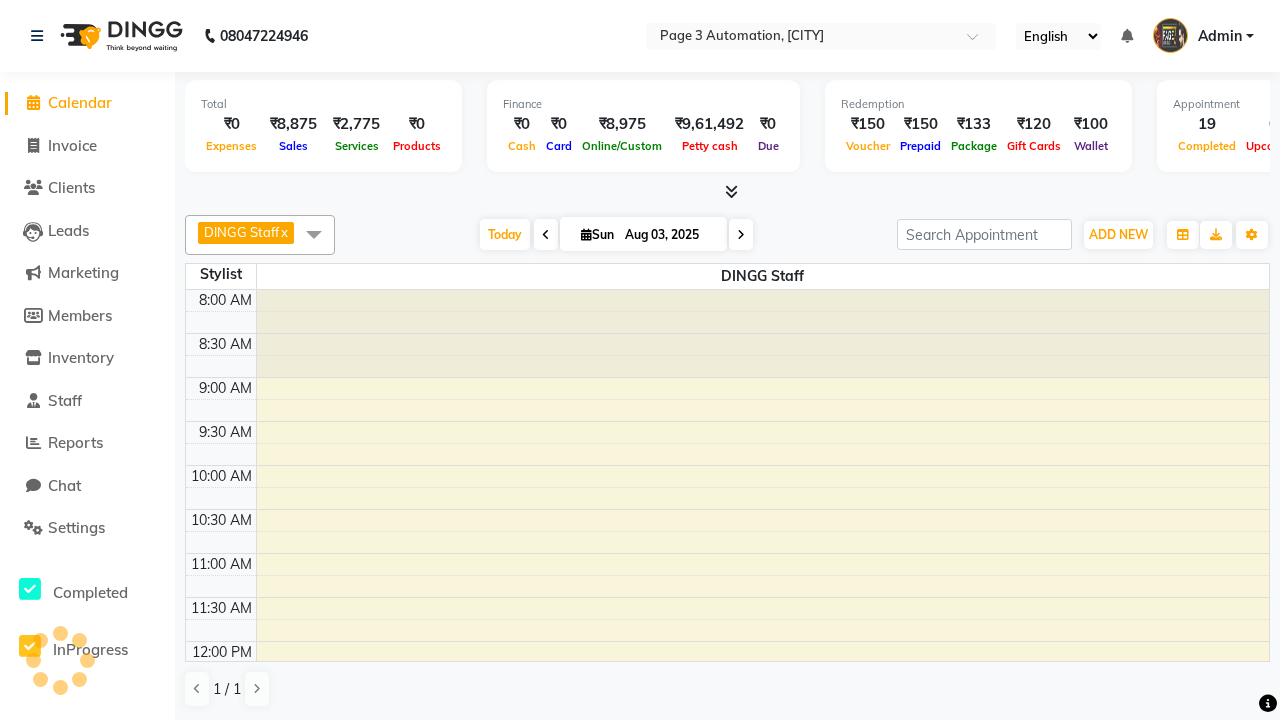 click on "Auto-Import-agSyL, TK28, [TIME]-[TIME], Hair cut With wash Artist-Men" at bounding box center [505, 800] 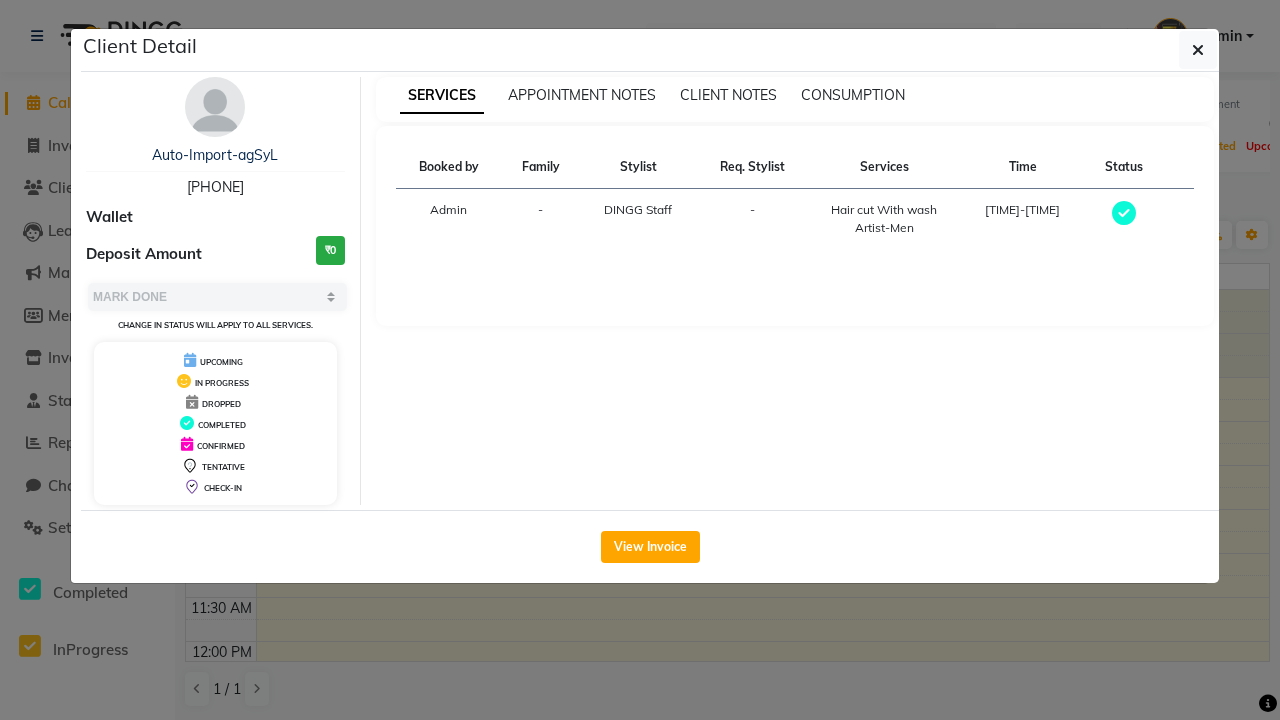 scroll, scrollTop: 325, scrollLeft: 0, axis: vertical 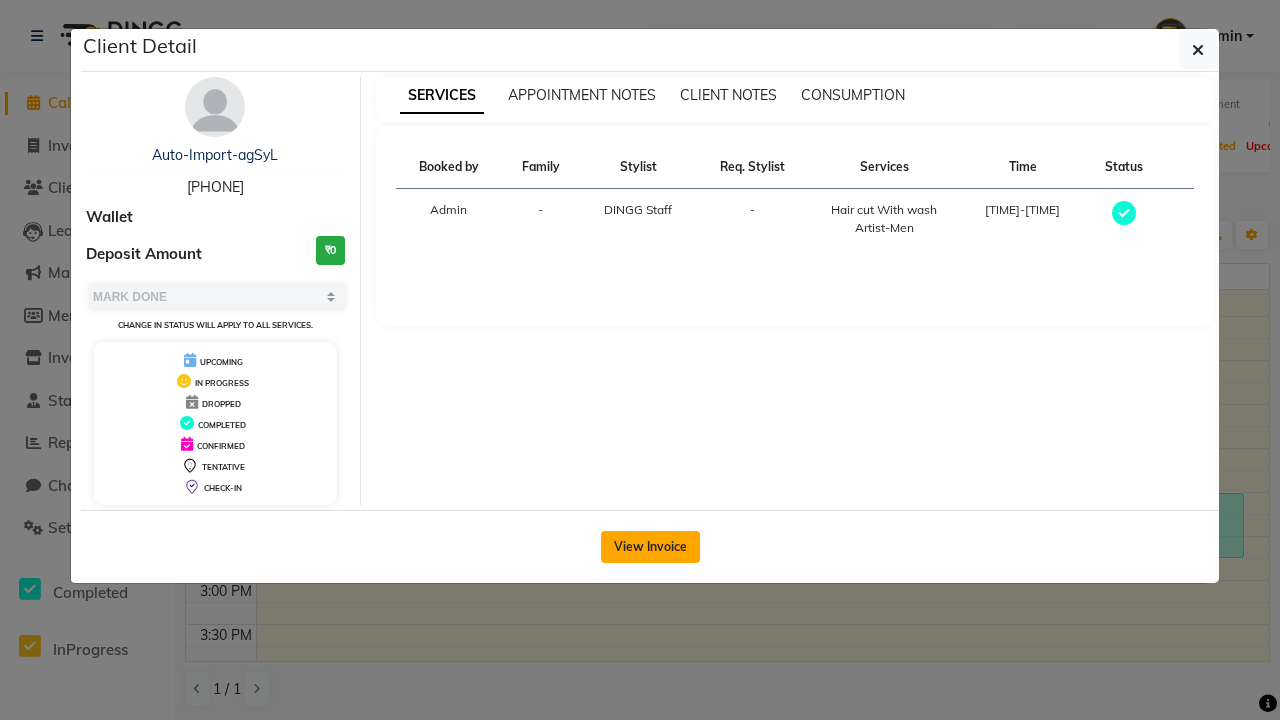click on "View Invoice" 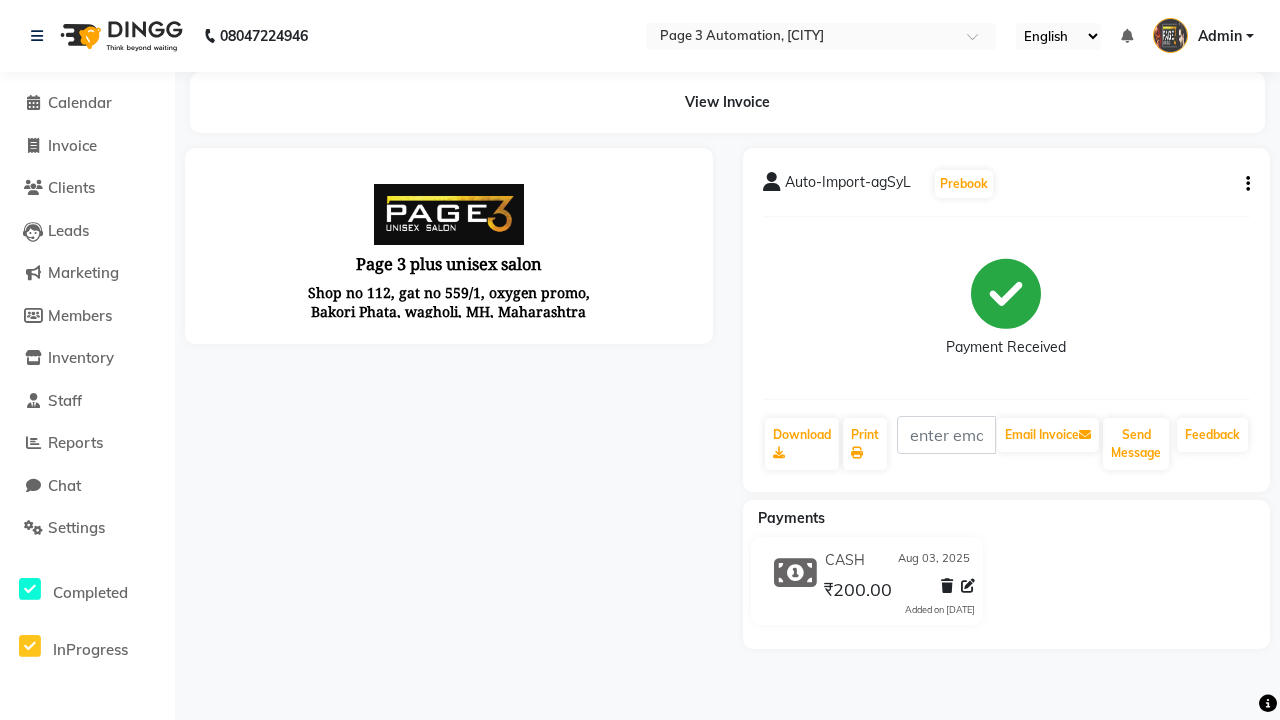 click 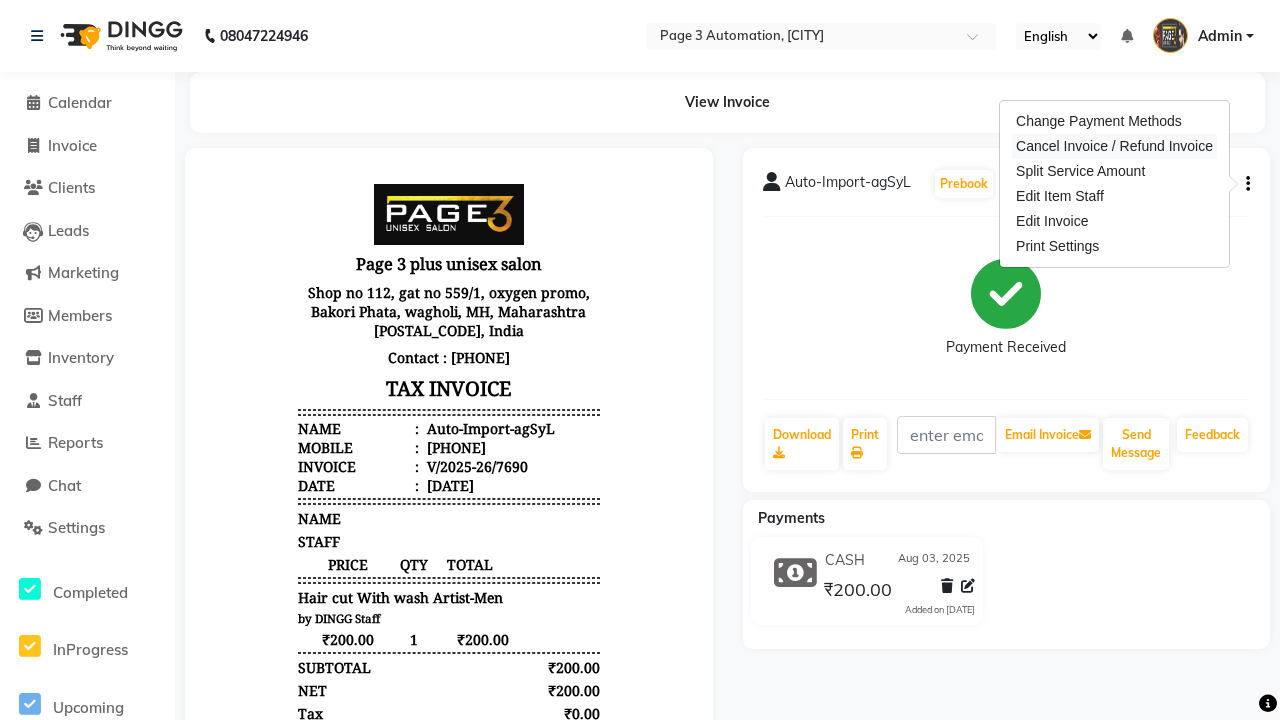 click on "Cancel Invoice / Refund Invoice" at bounding box center [1114, 146] 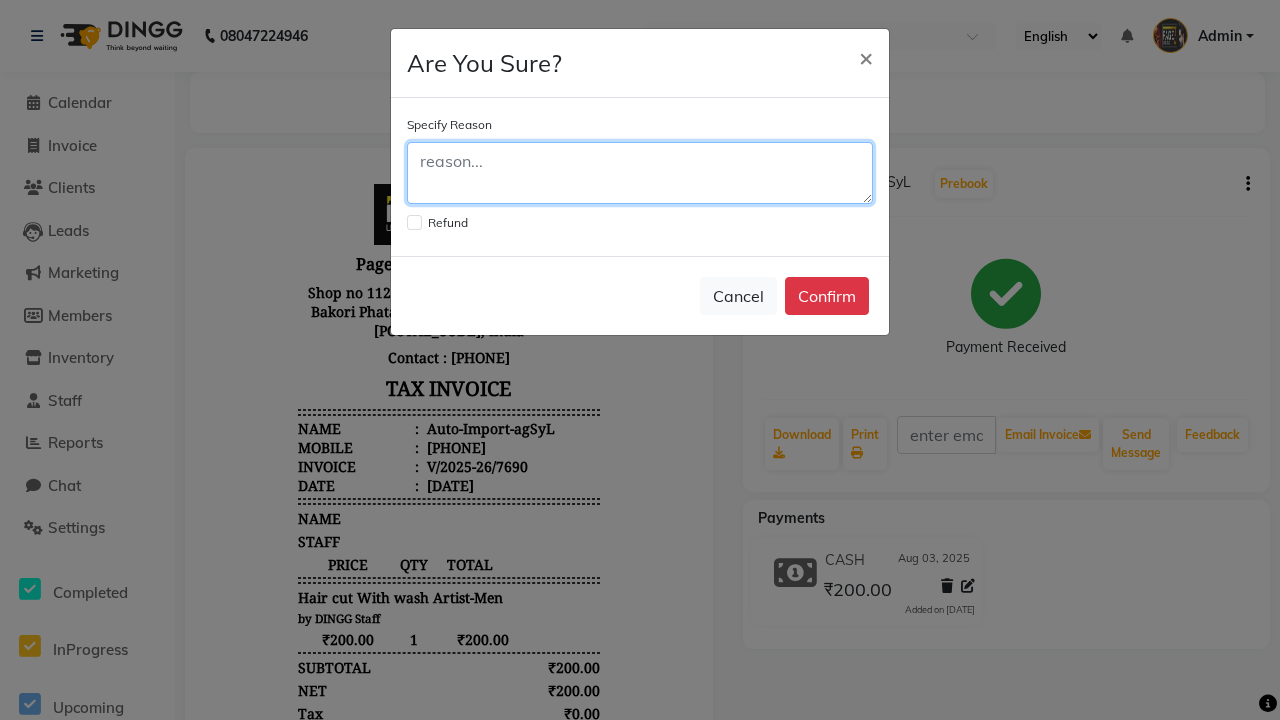 click 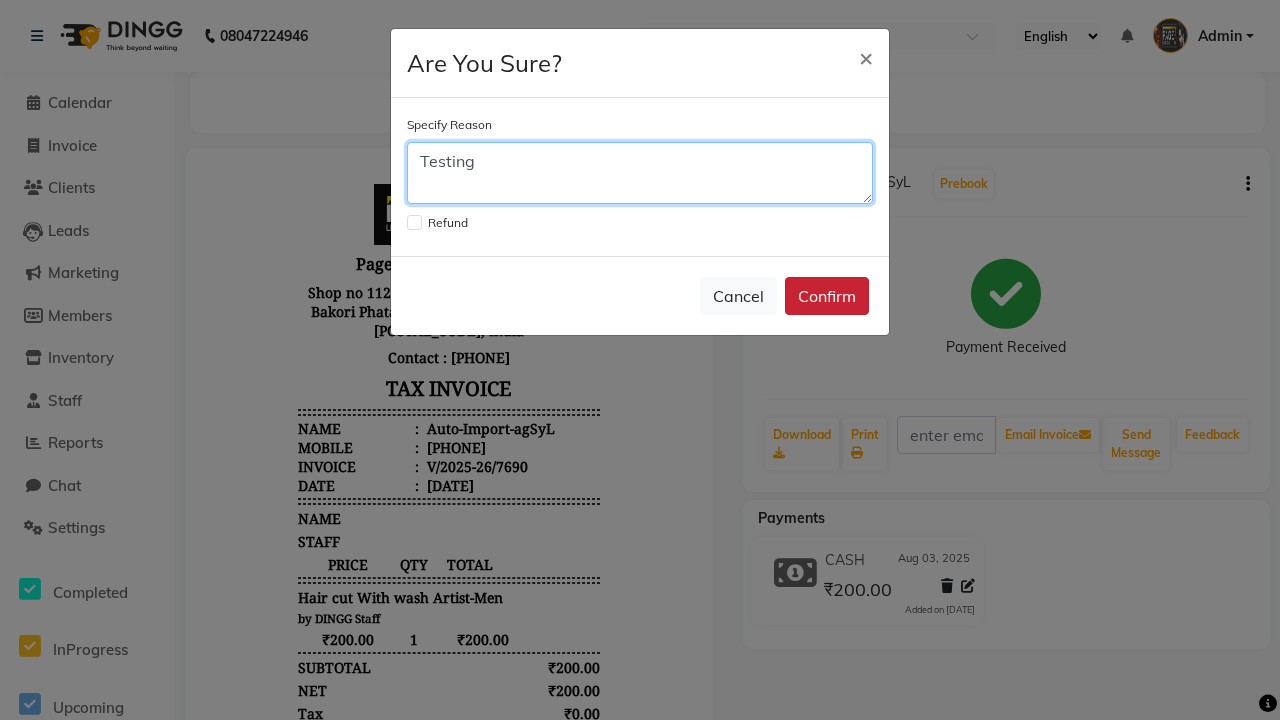 type on "Testing" 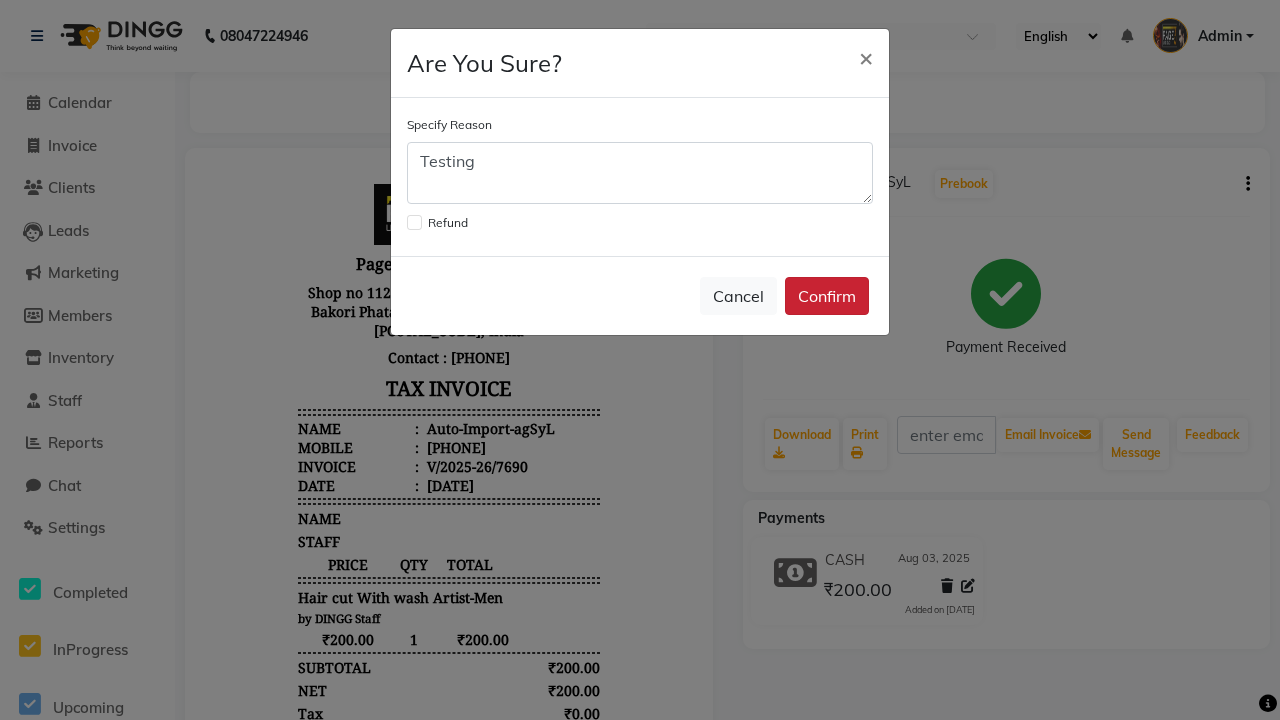 click on "Confirm" 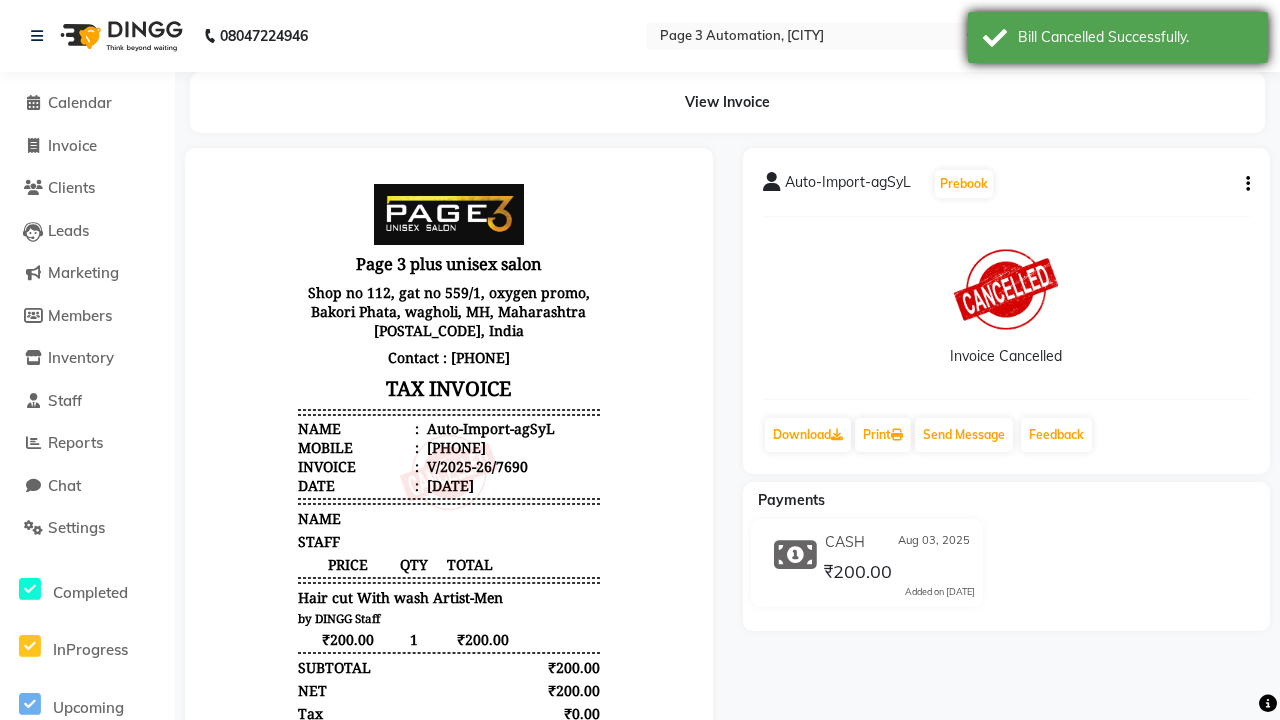 click on "Bill Cancelled Successfully." at bounding box center [1135, 37] 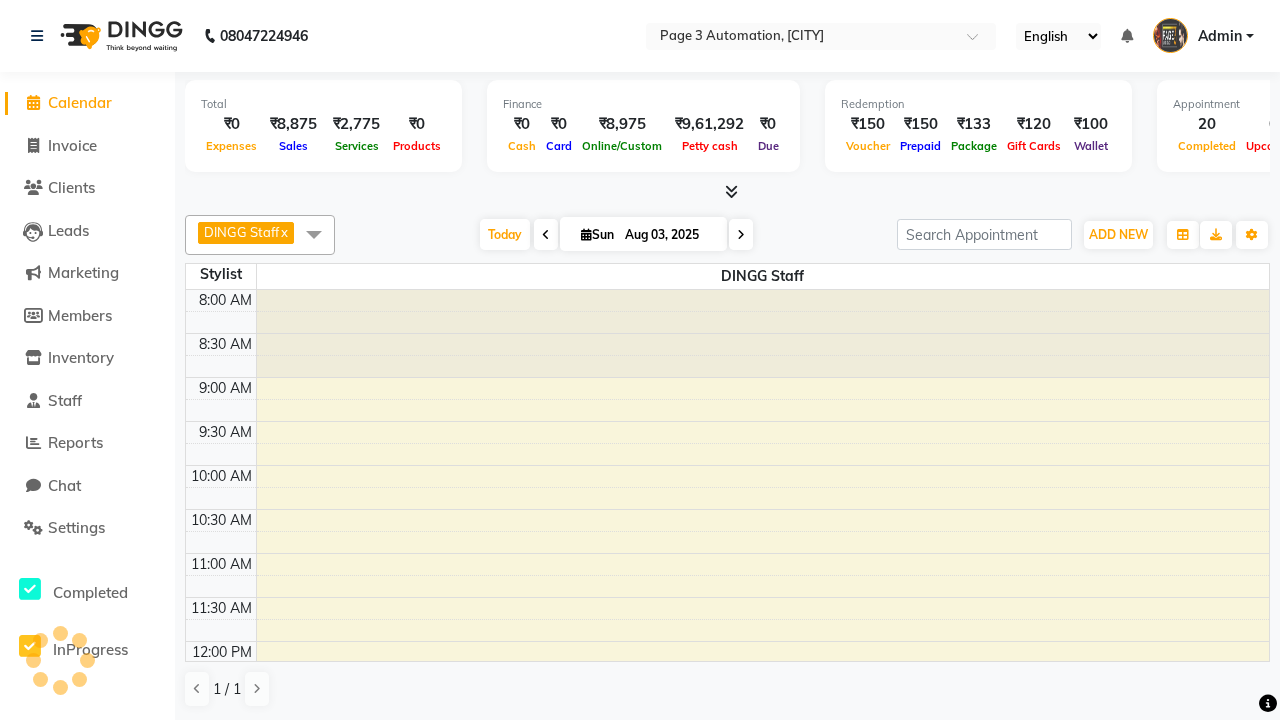 click at bounding box center [314, 234] 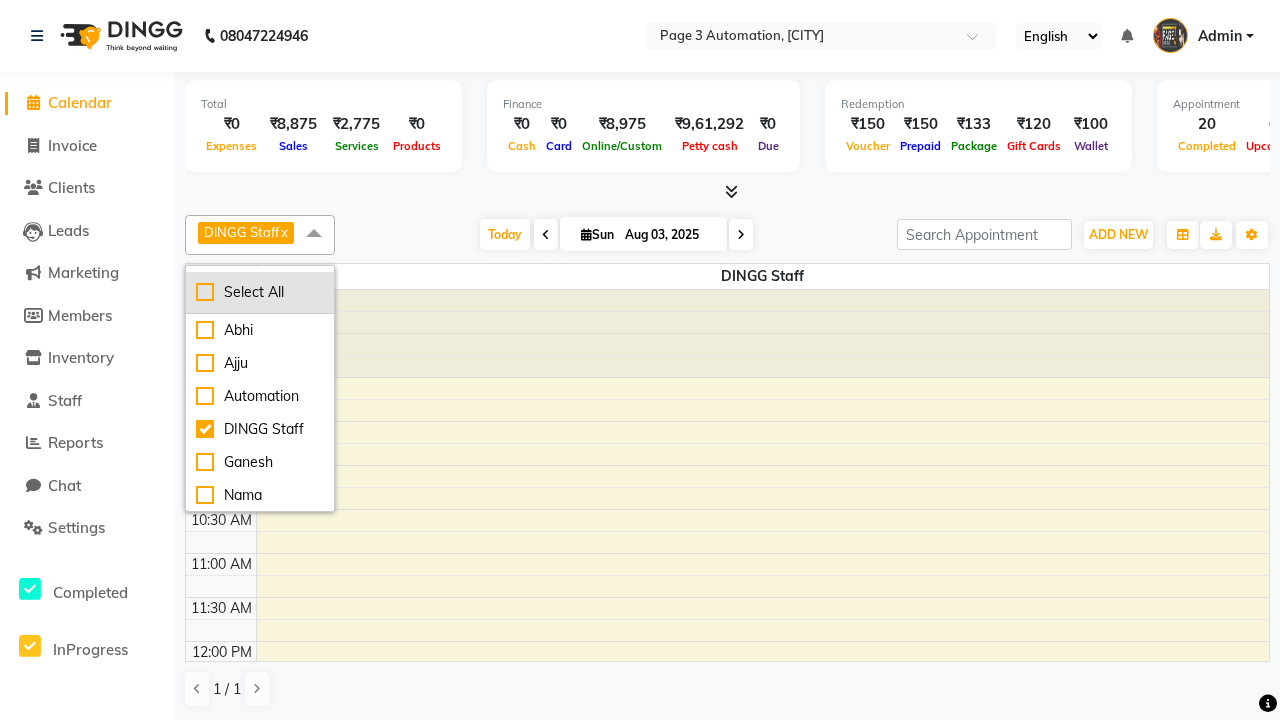 click on "Select All" at bounding box center [260, 292] 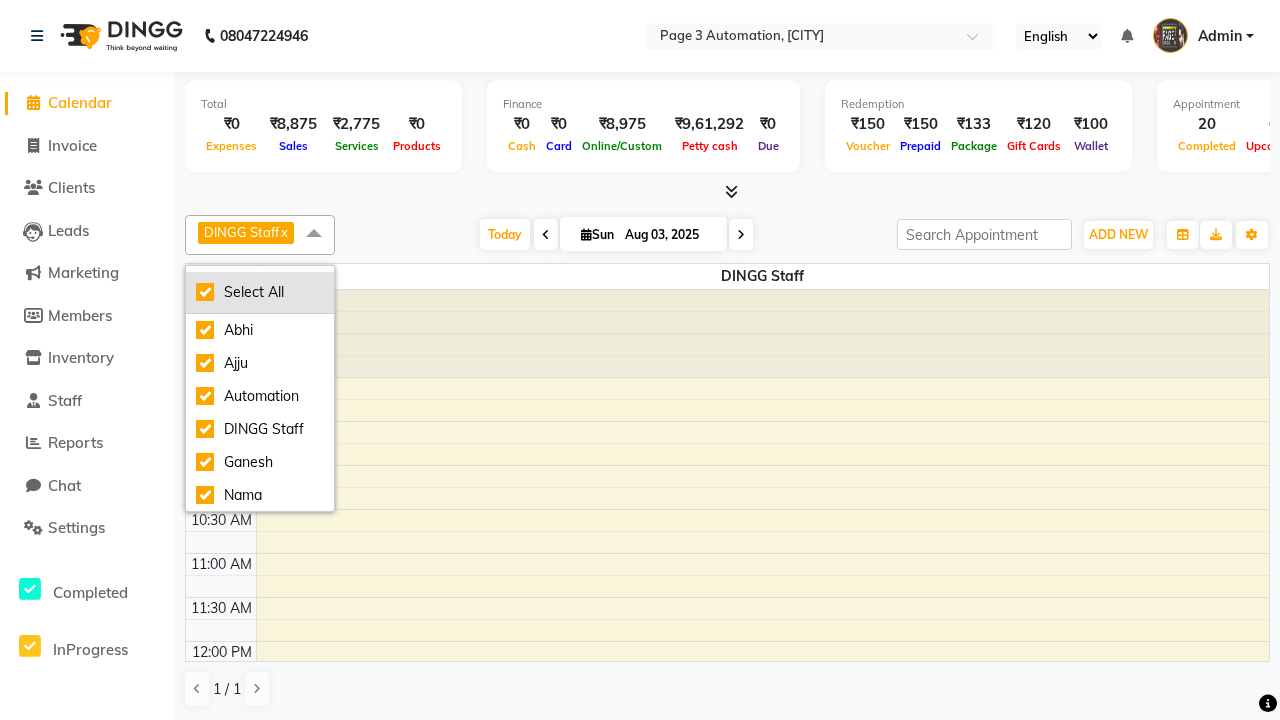 checkbox on "true" 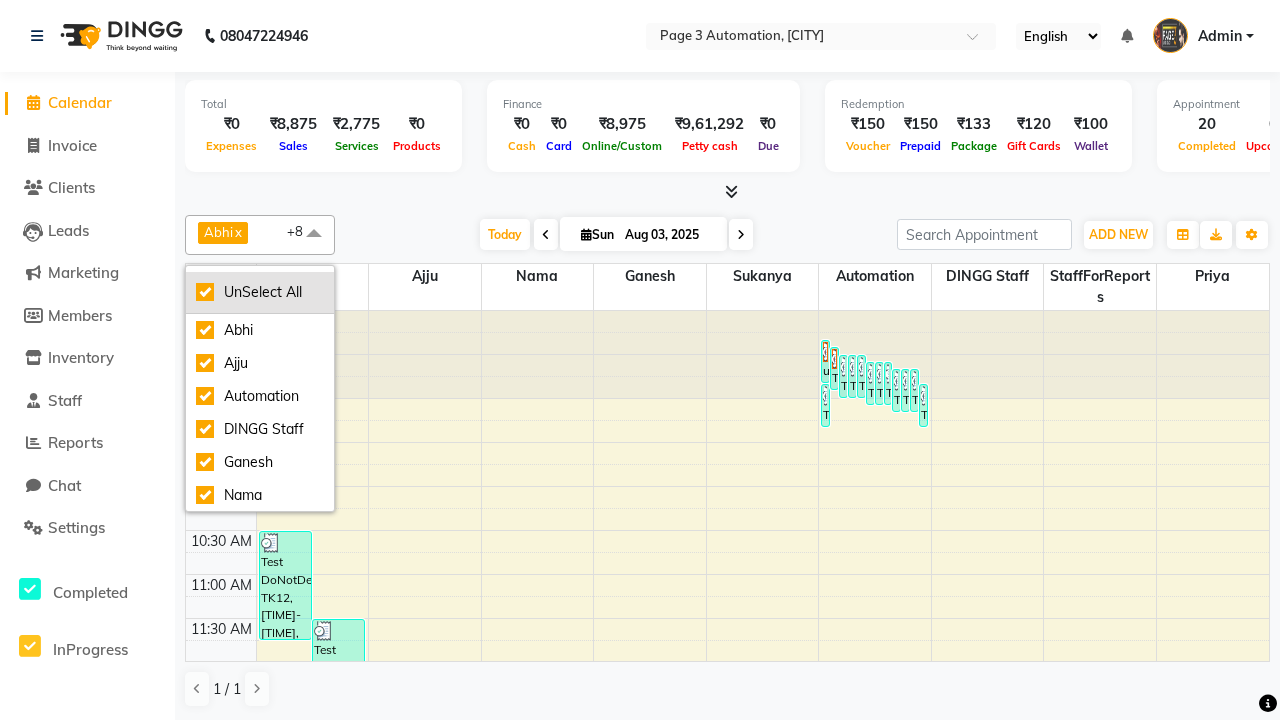 click on "UnSelect All" at bounding box center [260, 292] 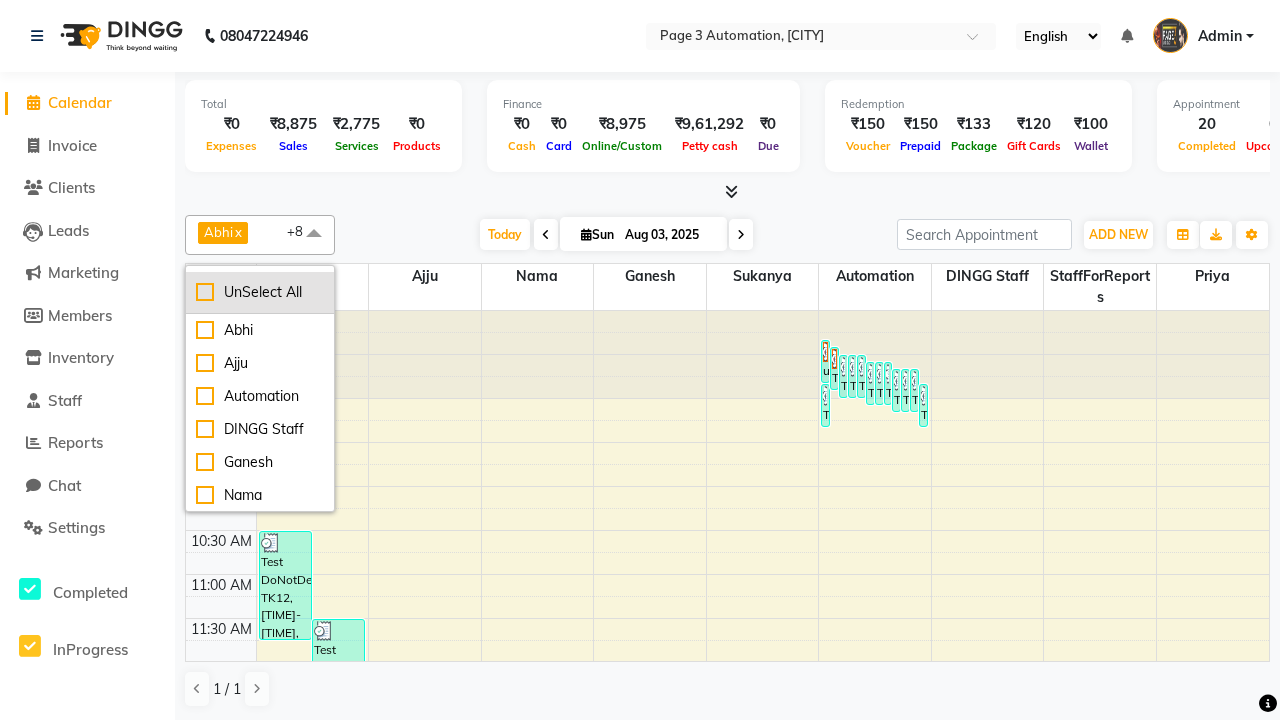 checkbox on "false" 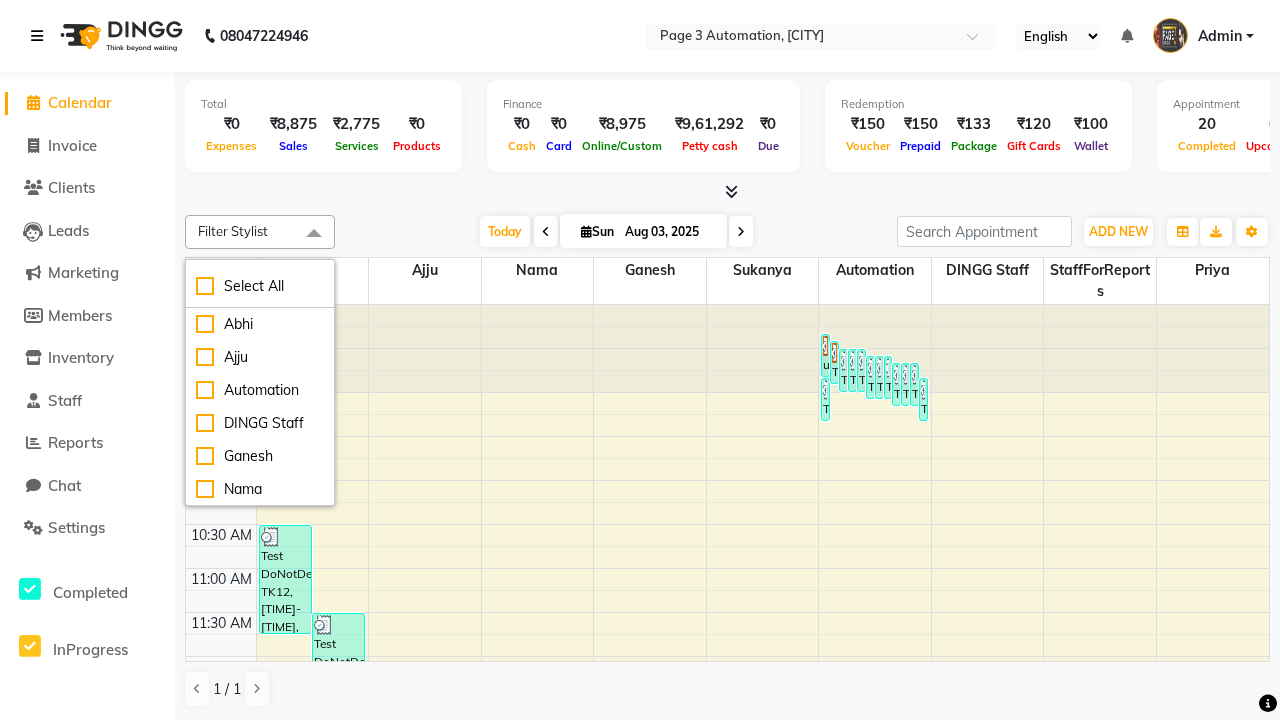 click at bounding box center [314, 234] 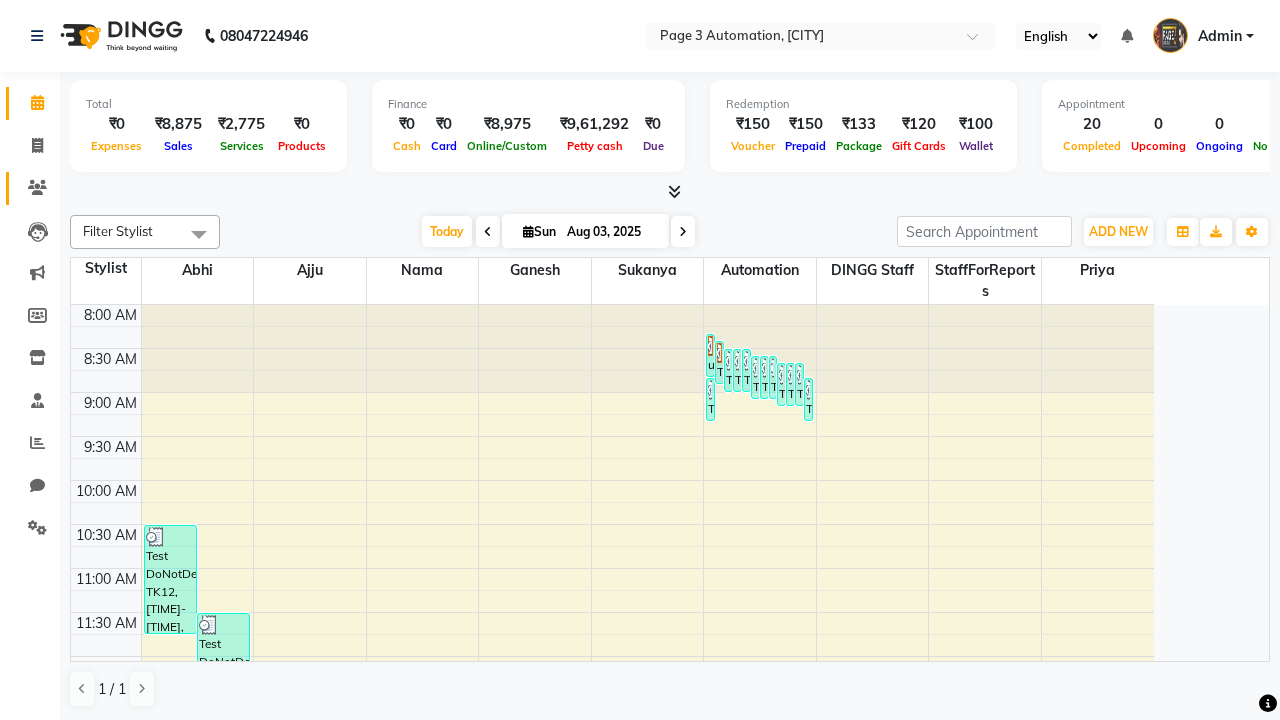 click 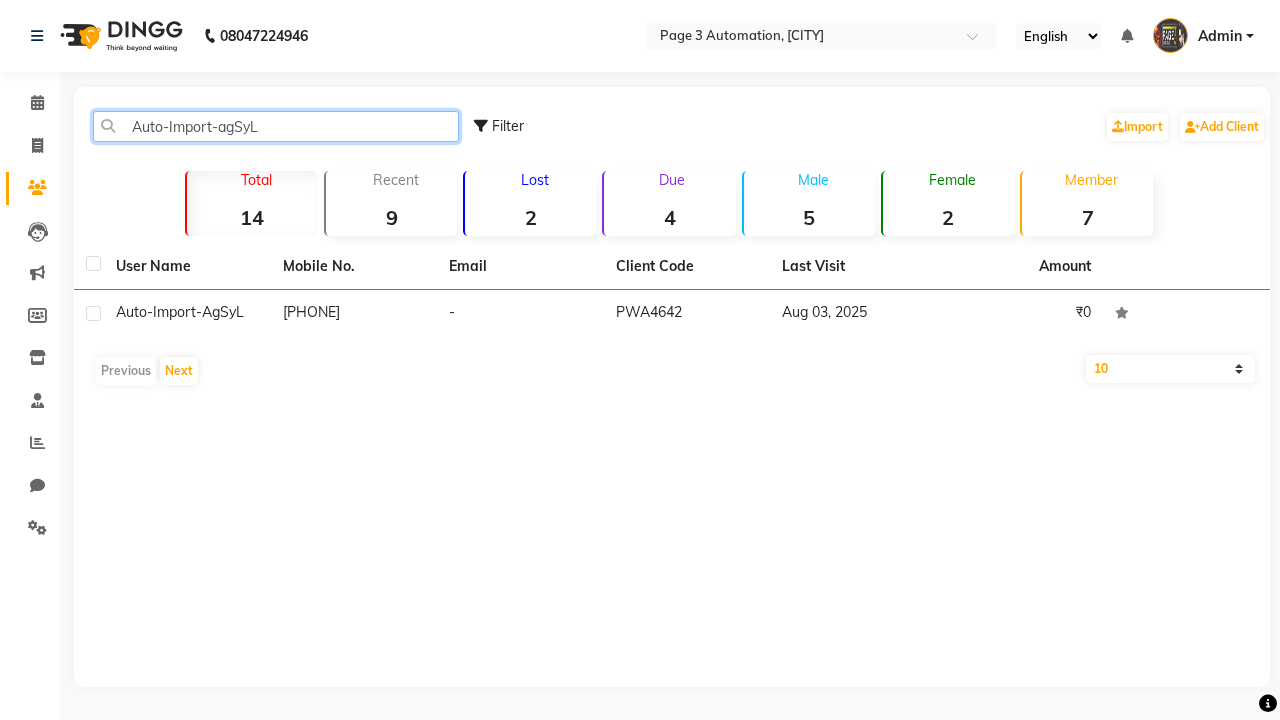 type on "Auto-Import-agSyL" 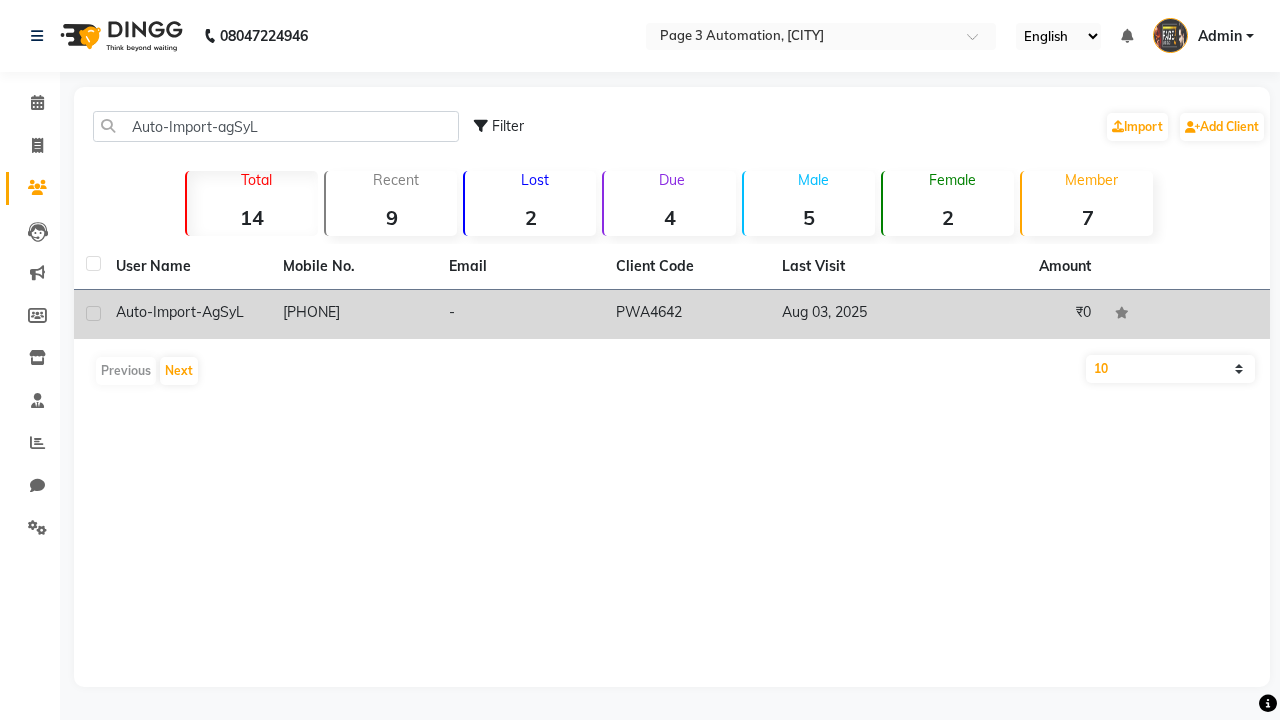 click on "PWA4642" 